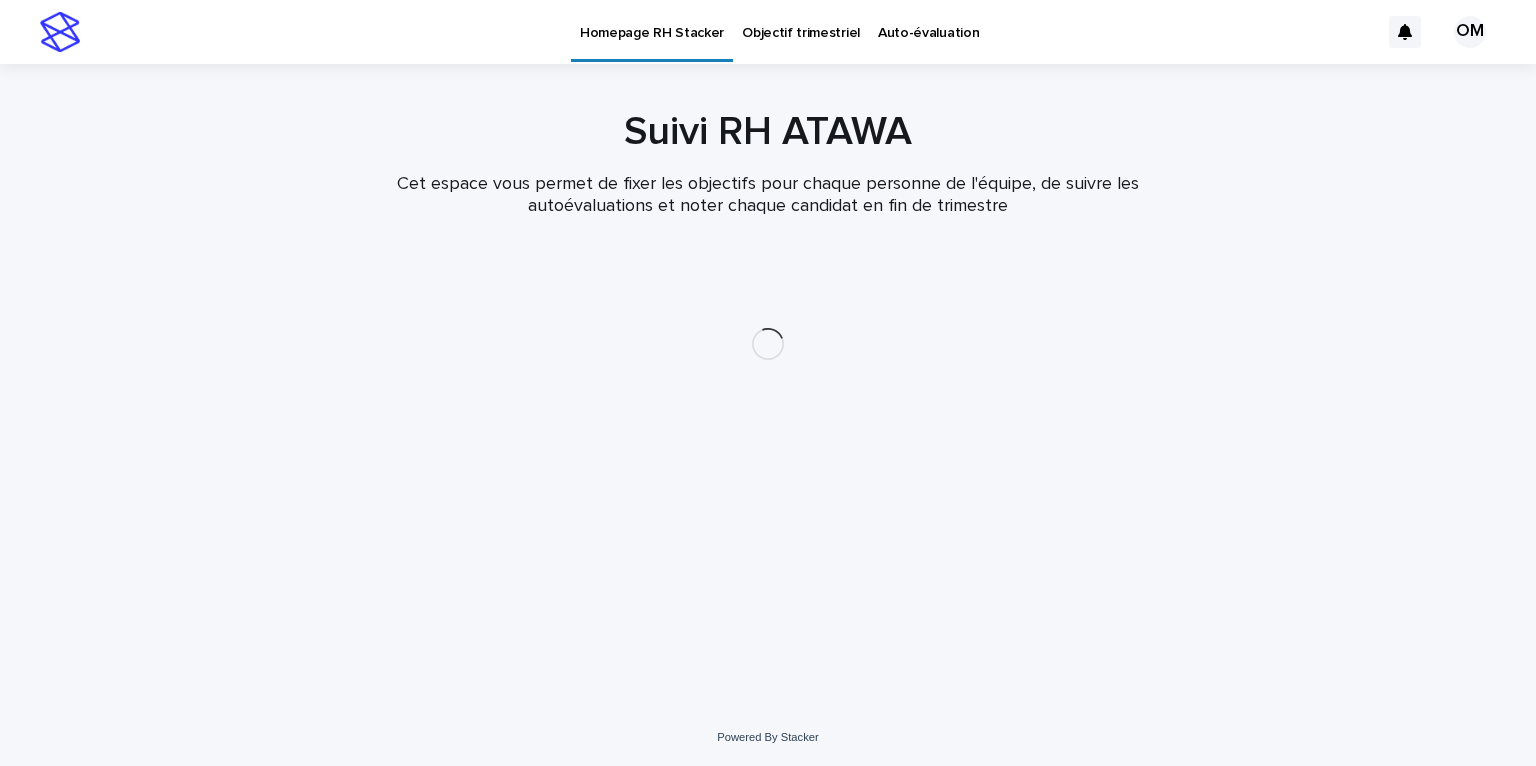 scroll, scrollTop: 0, scrollLeft: 0, axis: both 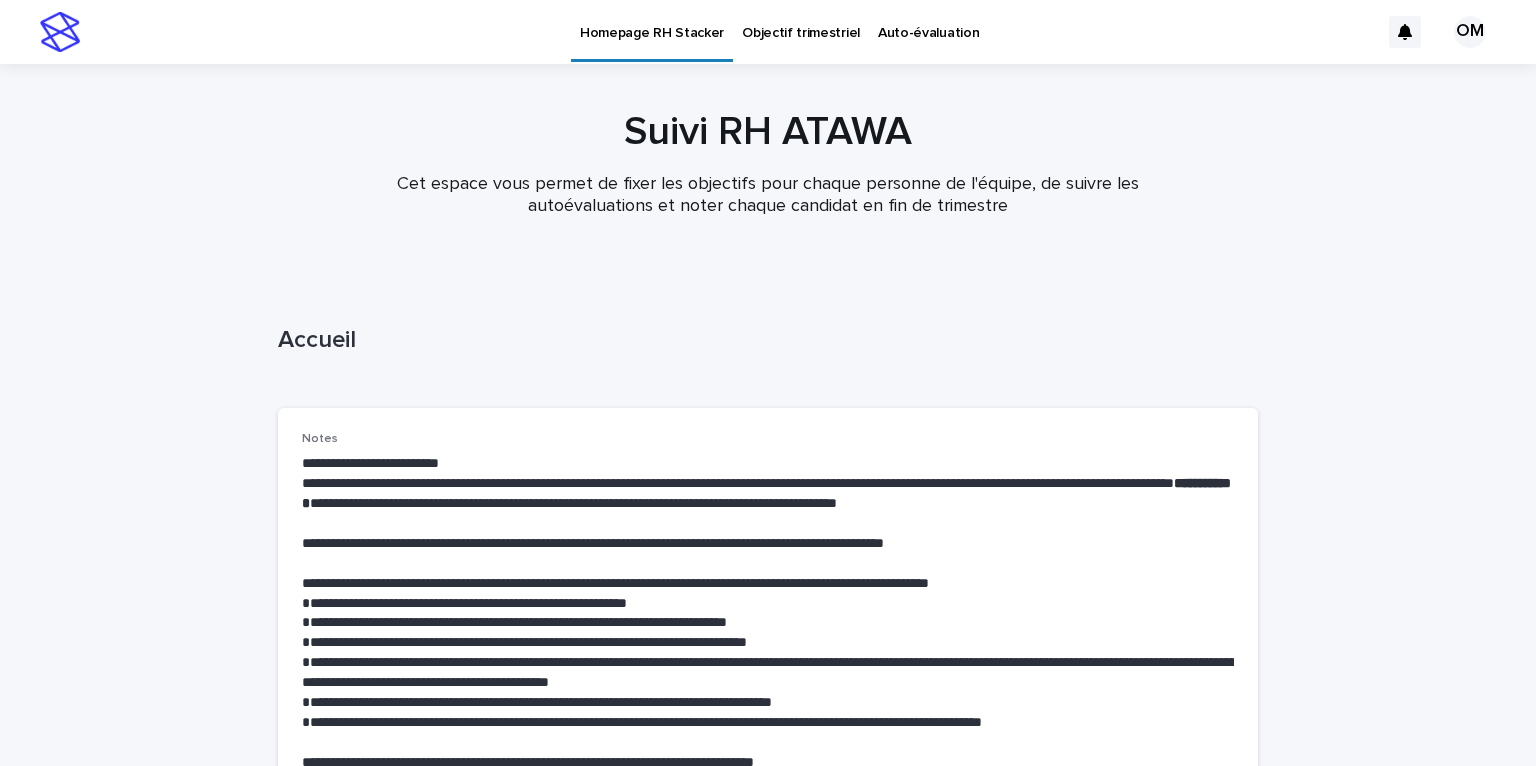 click on "Objectif trimestriel" at bounding box center (801, 31) 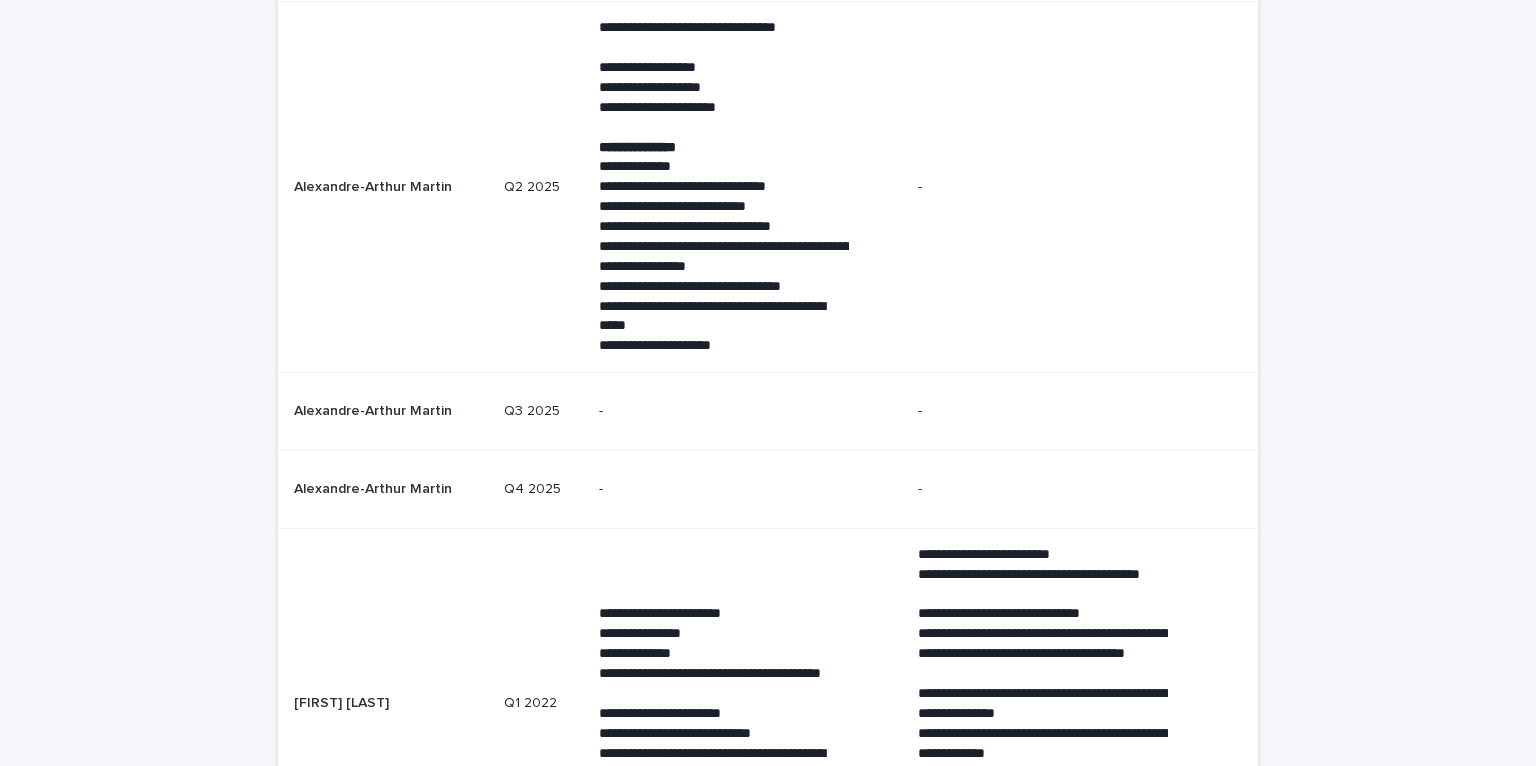 scroll, scrollTop: 2892, scrollLeft: 0, axis: vertical 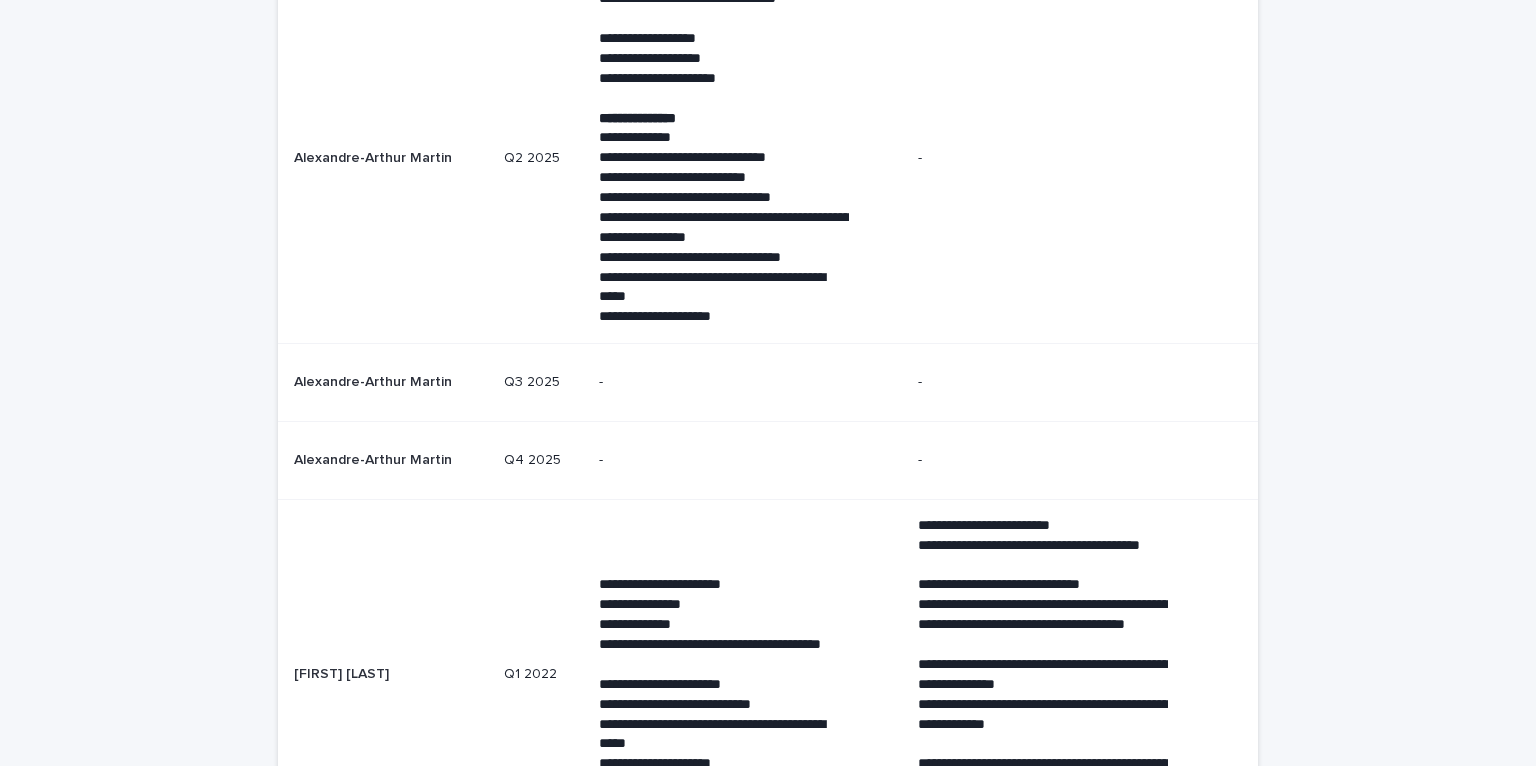 click on "Q3 2025" at bounding box center [543, 382] 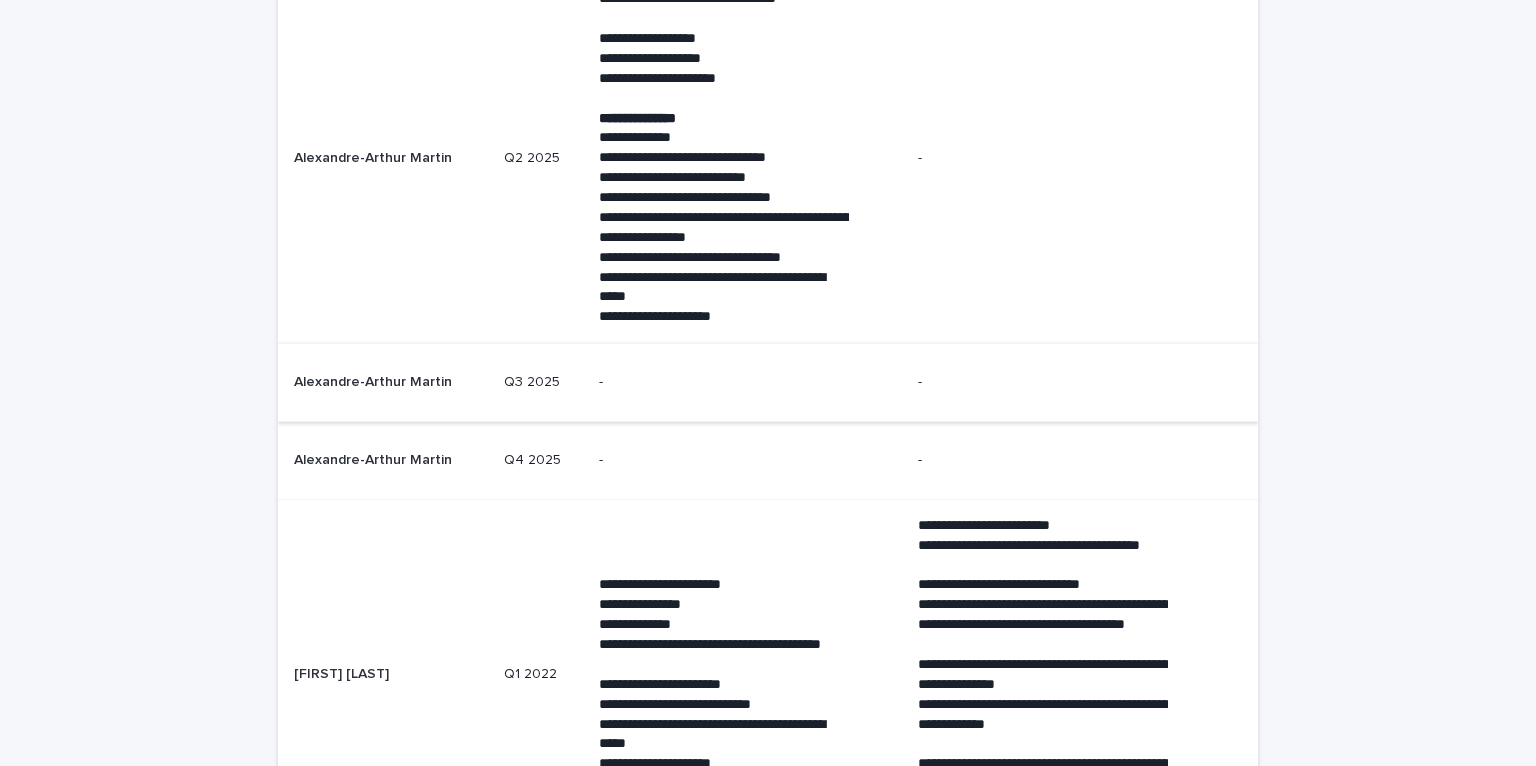 scroll, scrollTop: 0, scrollLeft: 0, axis: both 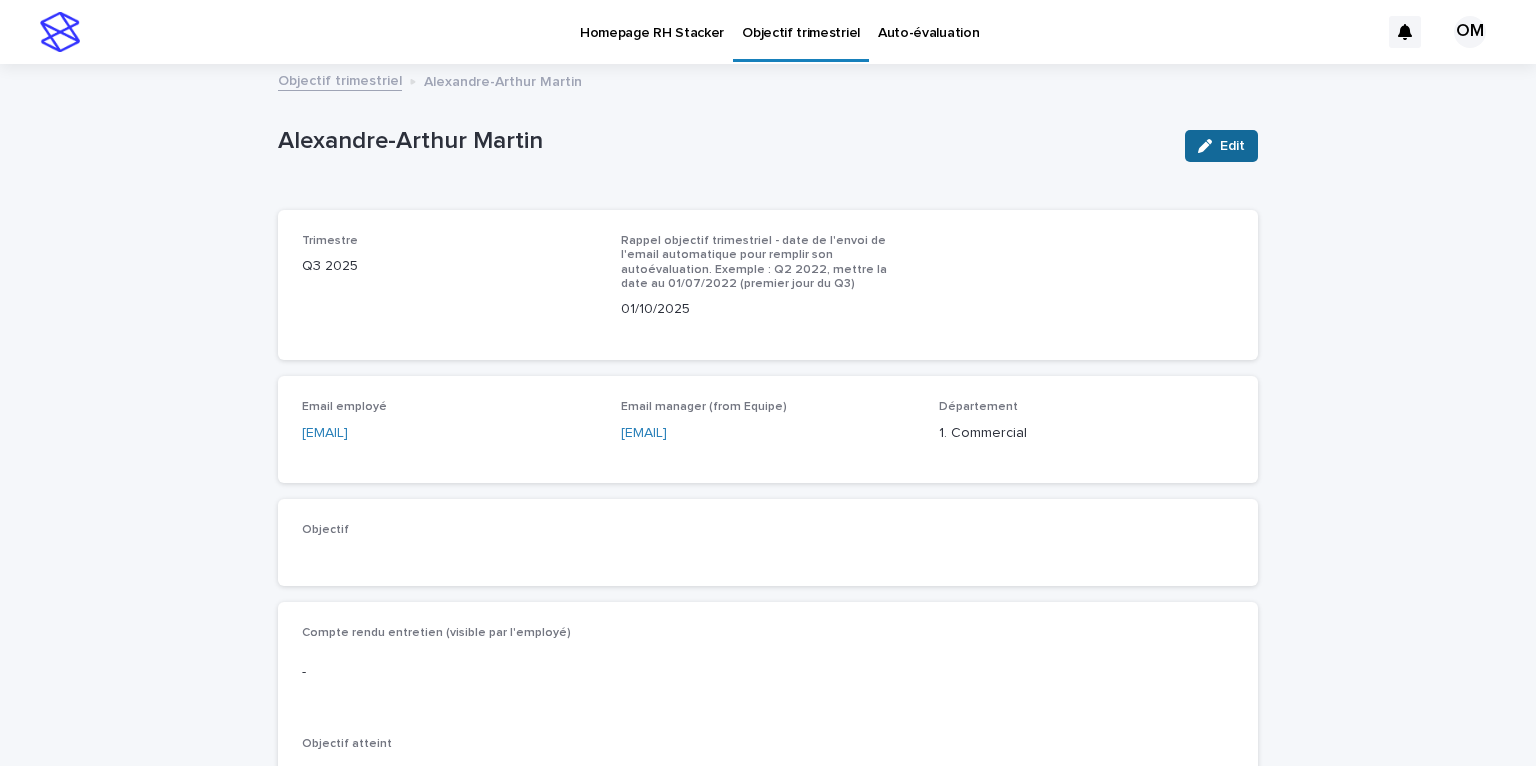 click at bounding box center (1209, 146) 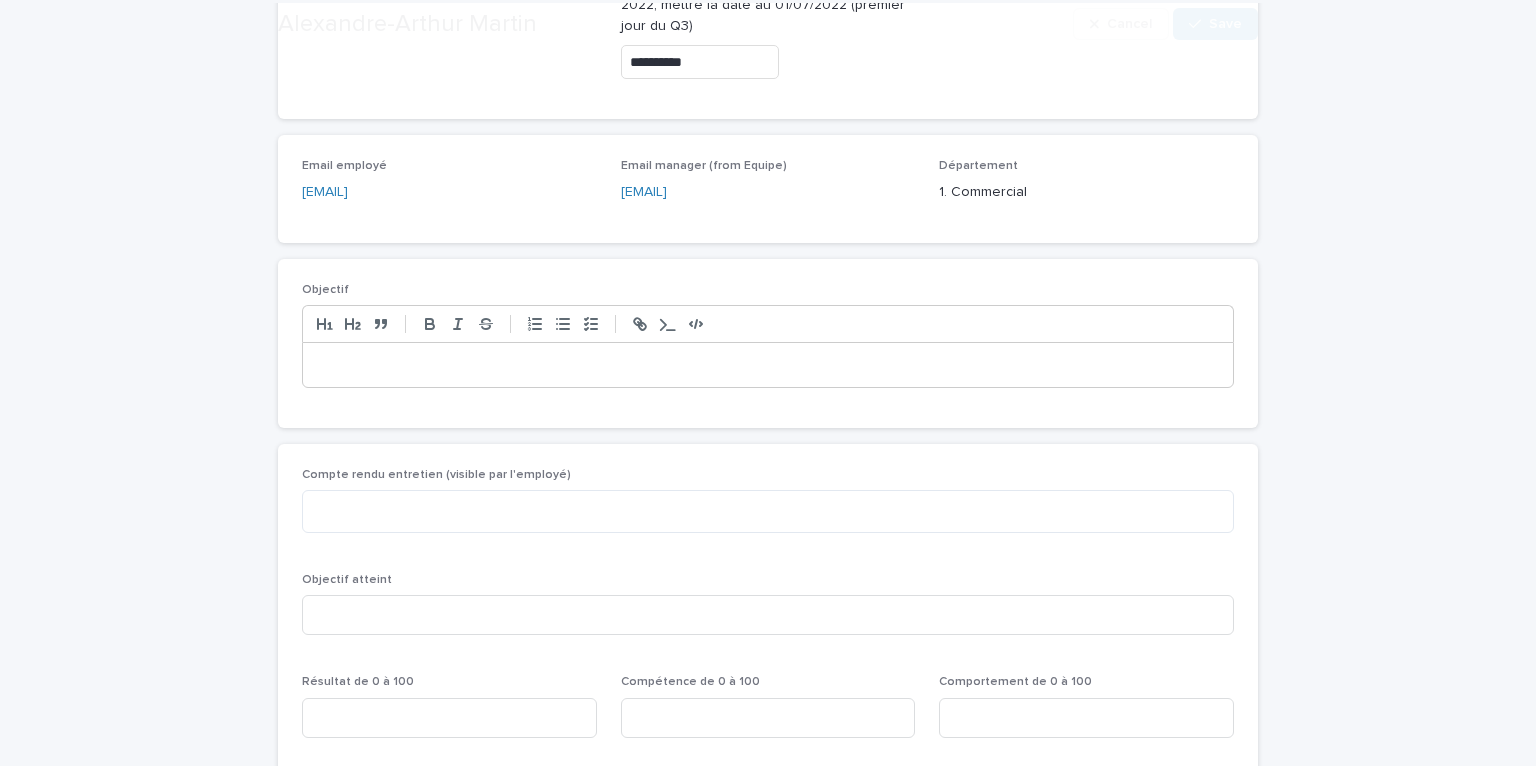 scroll, scrollTop: 379, scrollLeft: 0, axis: vertical 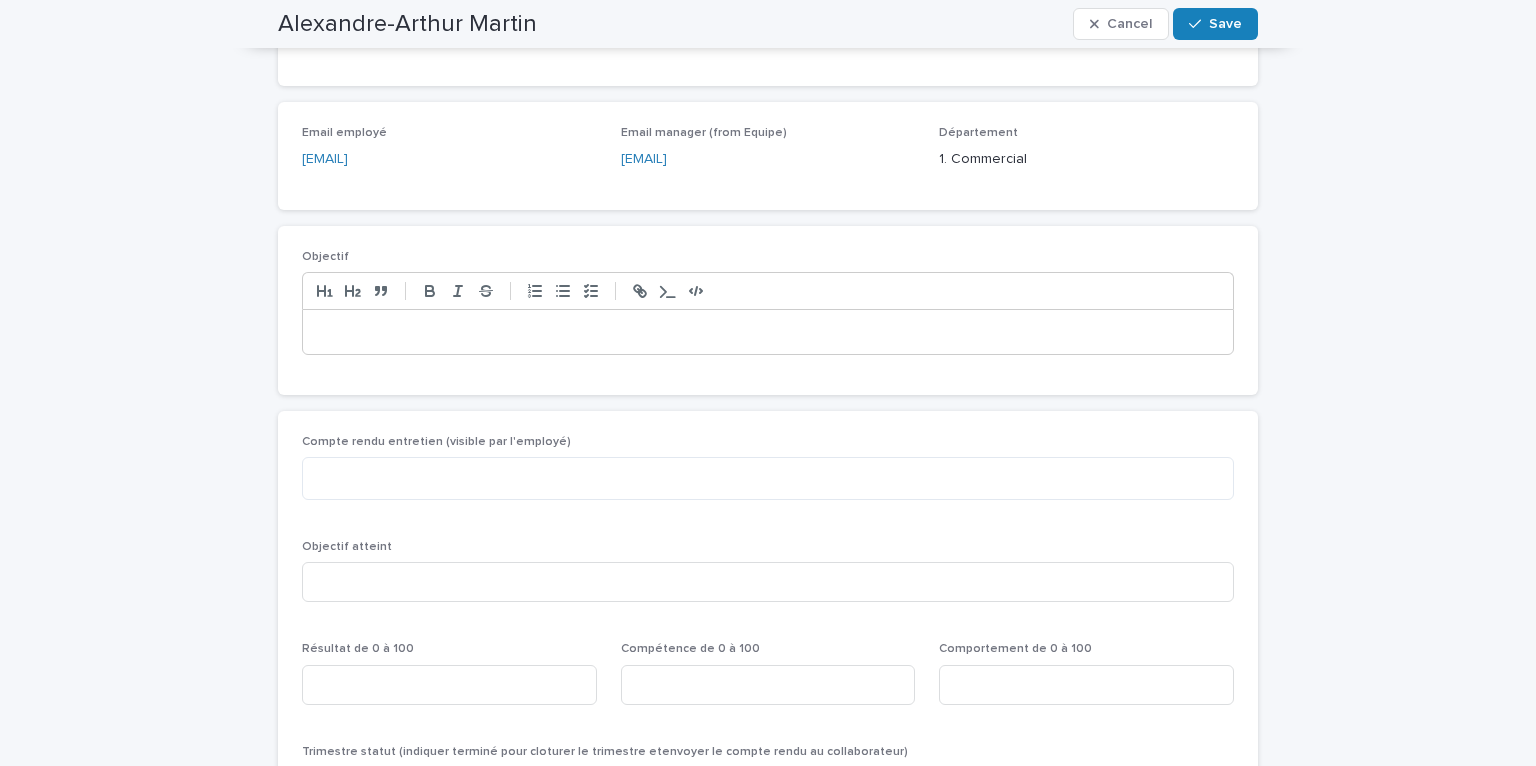 click at bounding box center (768, 332) 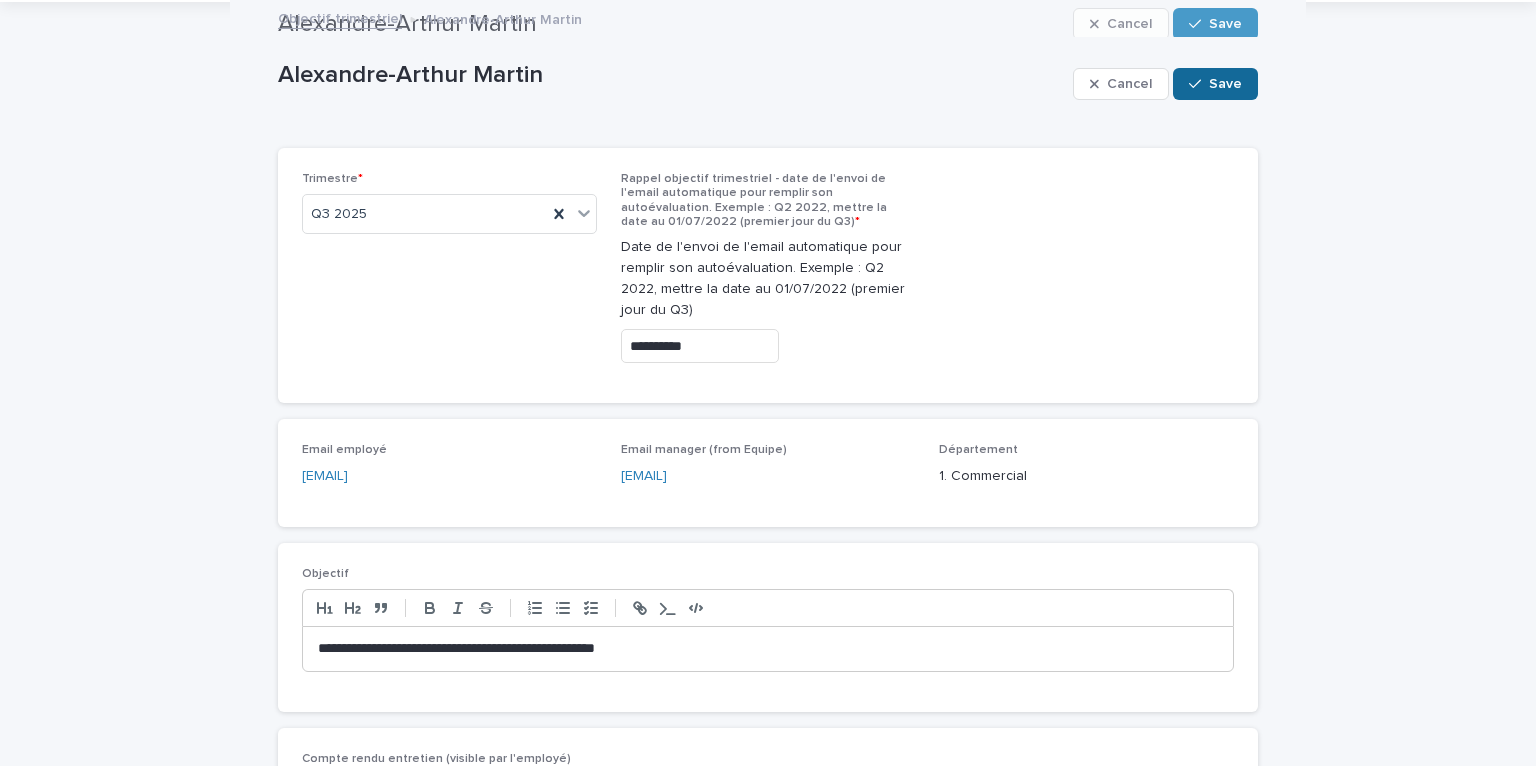 scroll, scrollTop: 0, scrollLeft: 0, axis: both 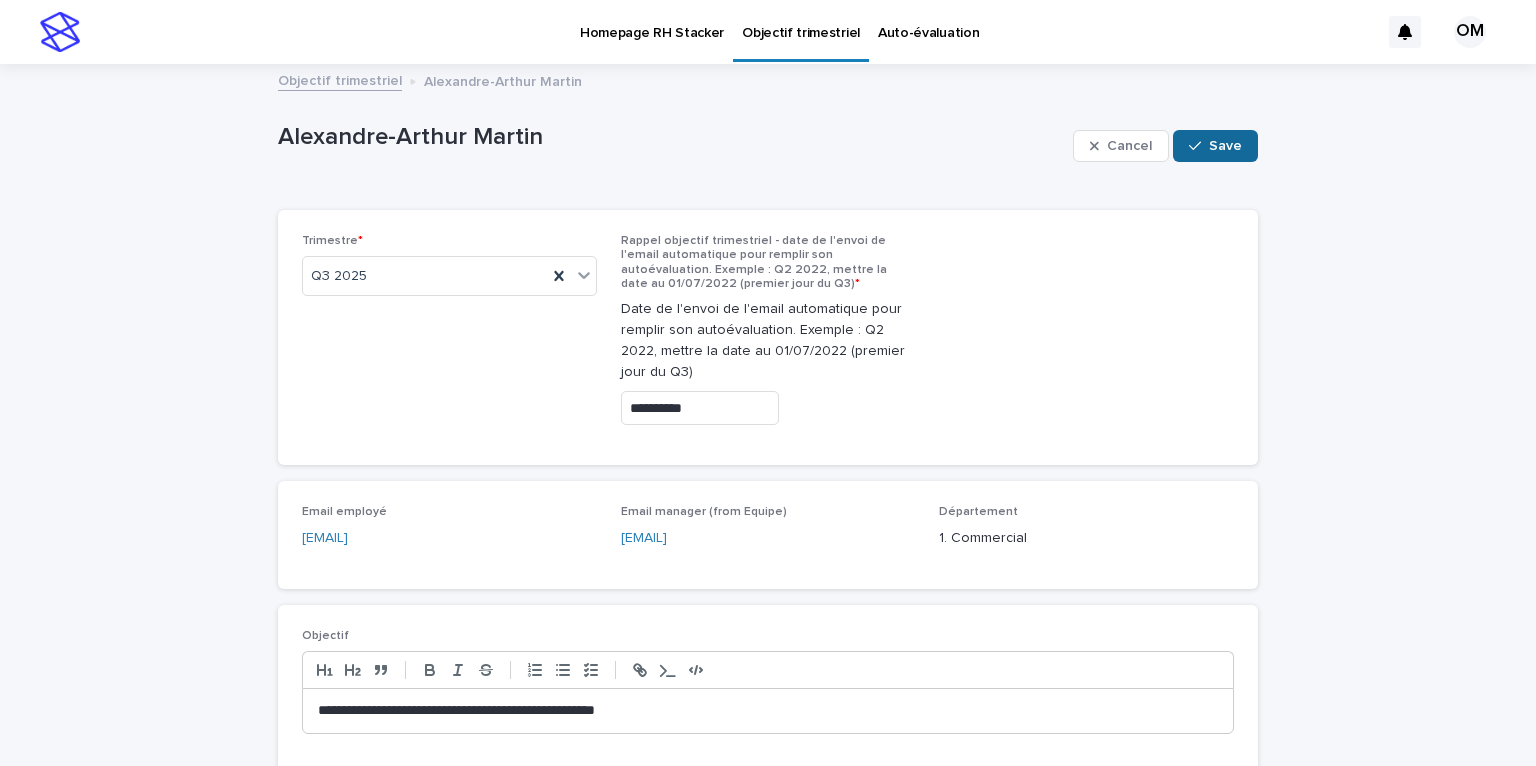 click on "Save" at bounding box center (1215, 146) 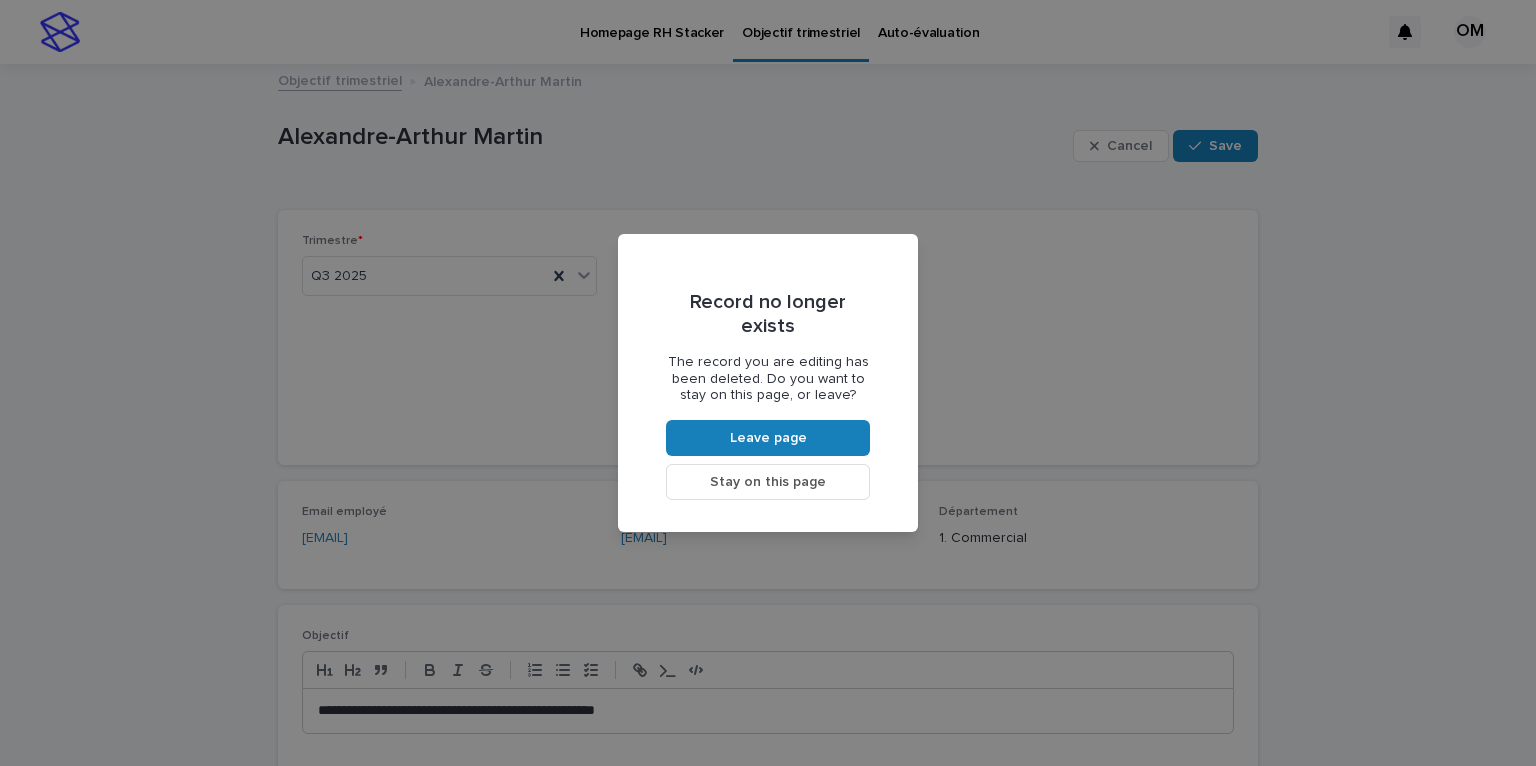 click on "Stay on this page" at bounding box center [768, 482] 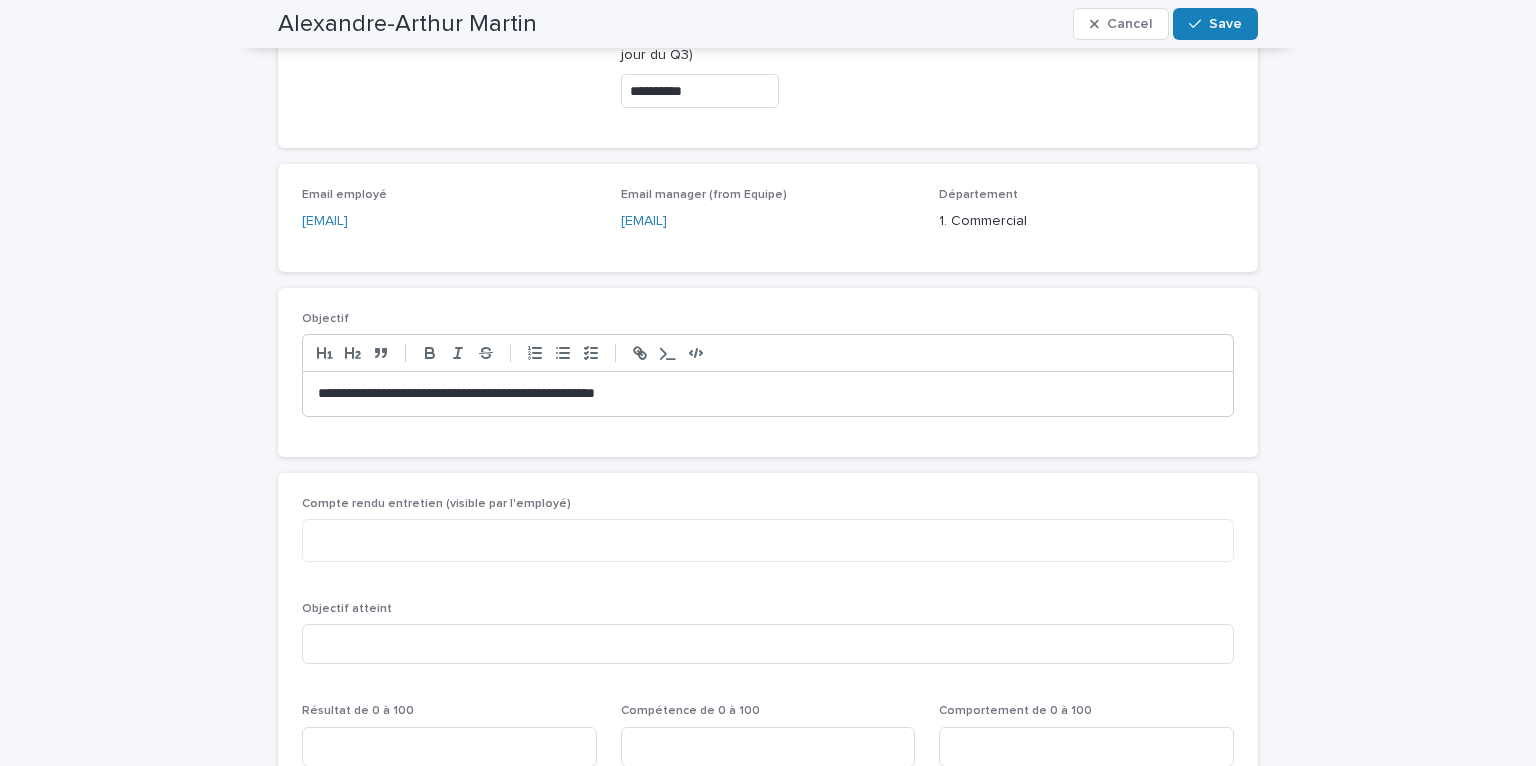 scroll, scrollTop: 56, scrollLeft: 0, axis: vertical 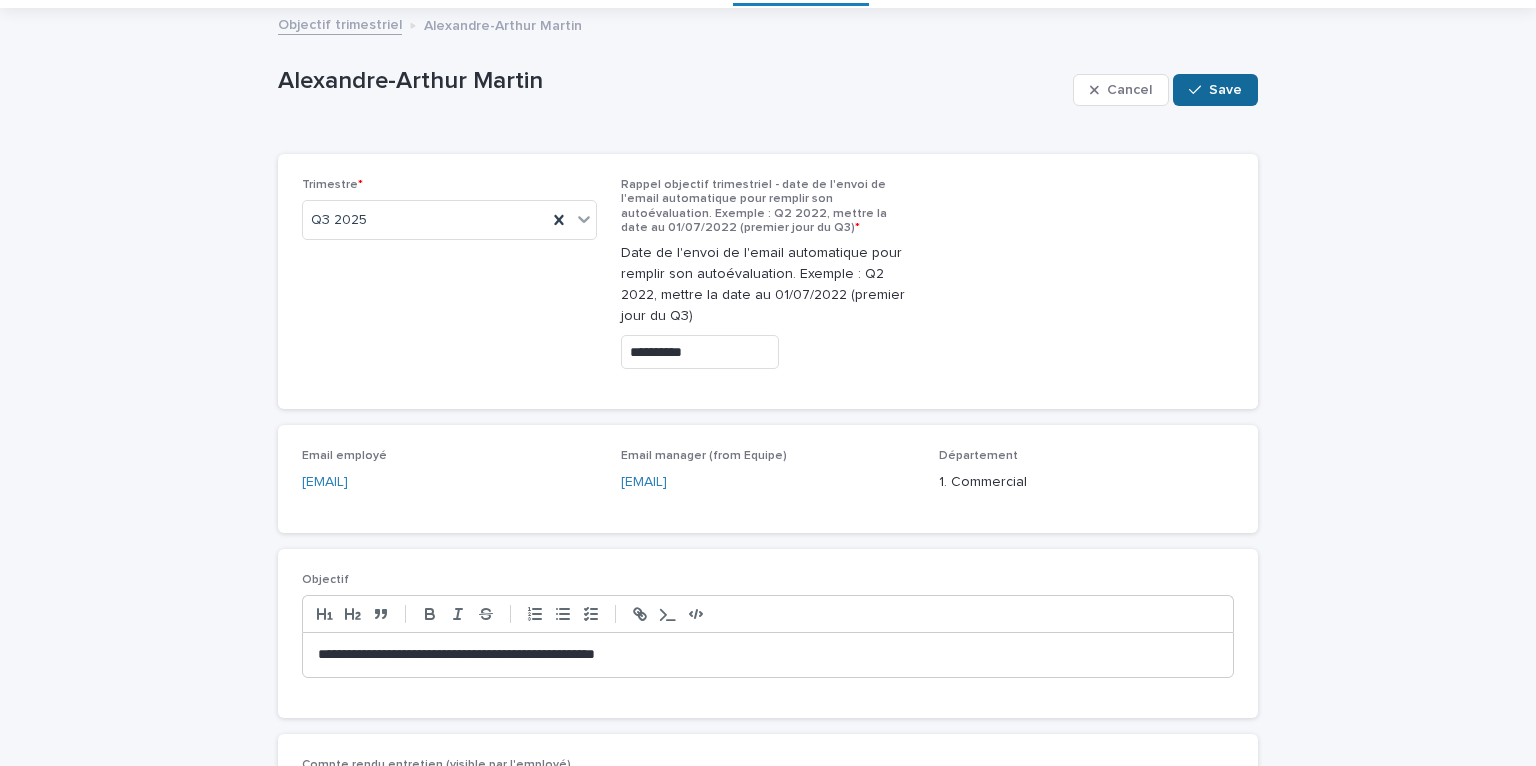 click on "Save" at bounding box center (1225, 90) 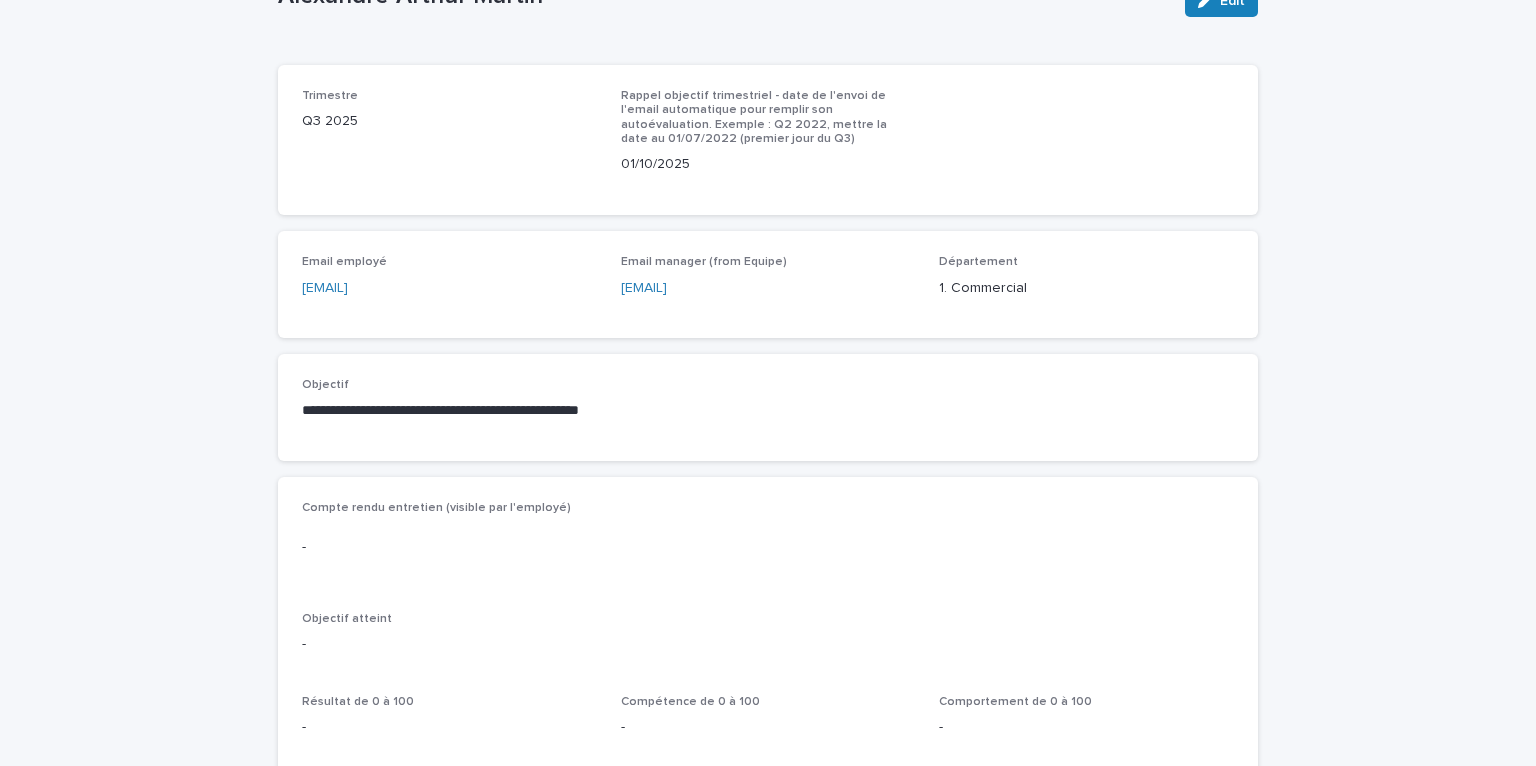 scroll, scrollTop: 0, scrollLeft: 0, axis: both 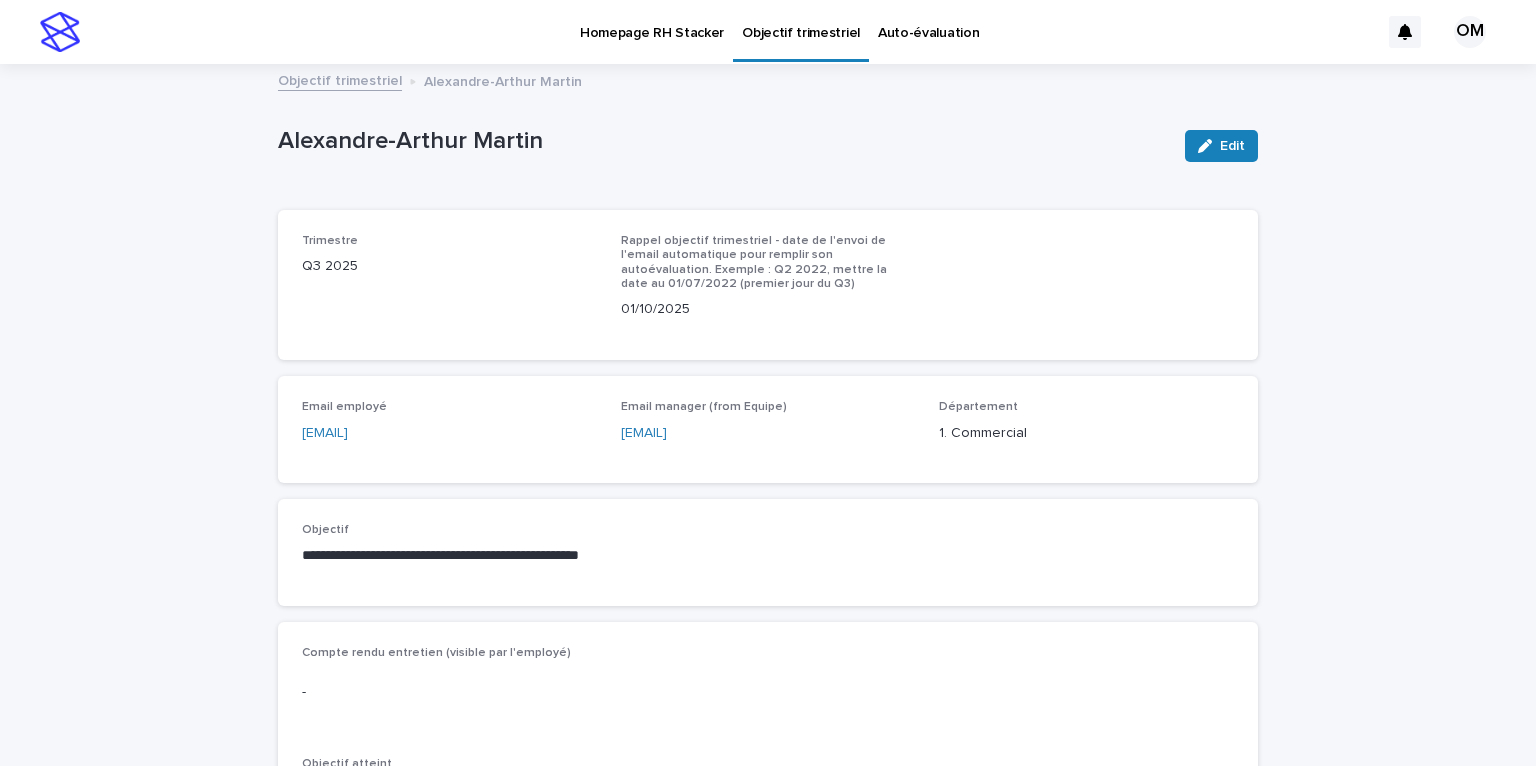 click on "Objectif trimestriel" at bounding box center (340, 79) 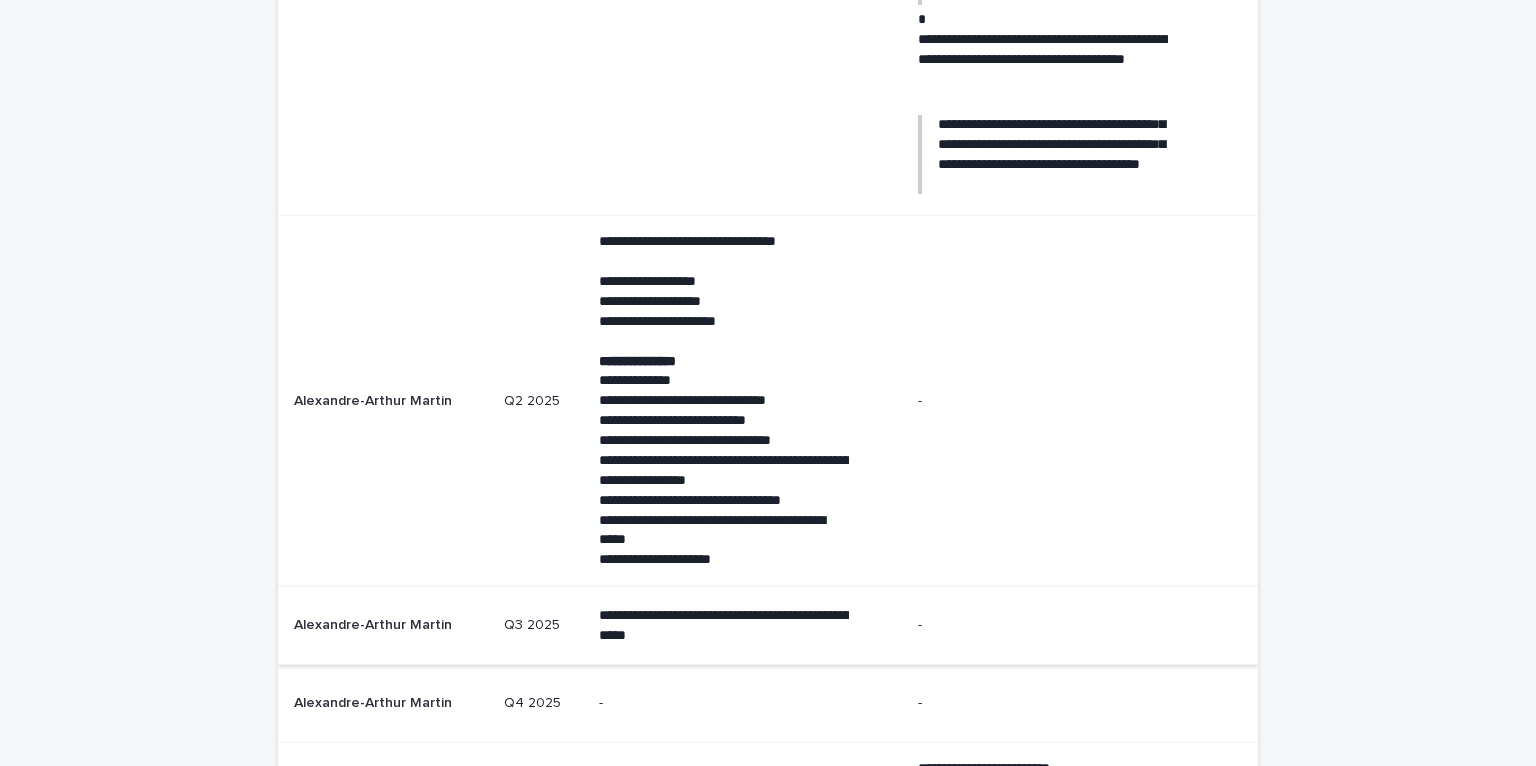 scroll, scrollTop: 2580, scrollLeft: 0, axis: vertical 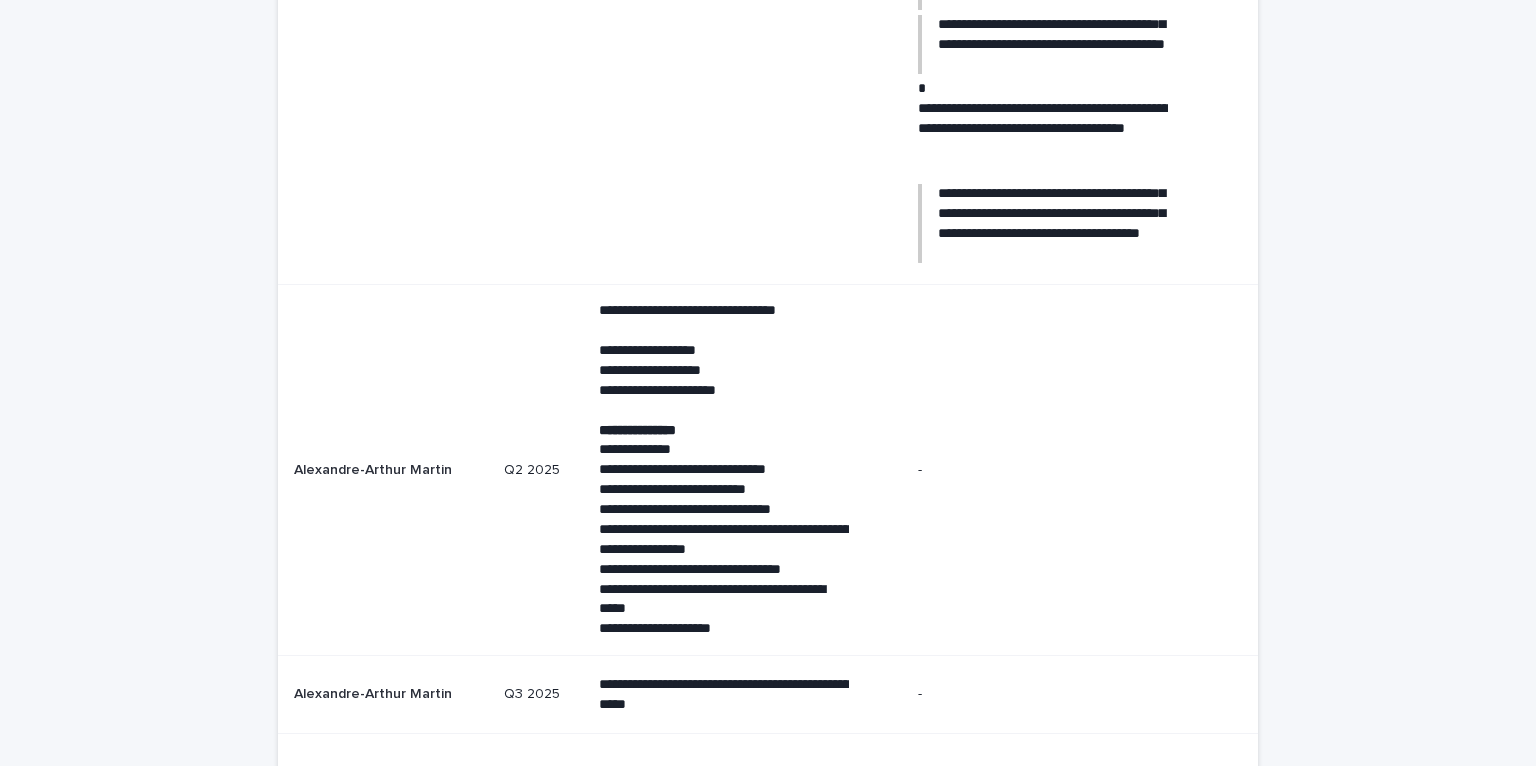 click on "**********" at bounding box center (724, 510) 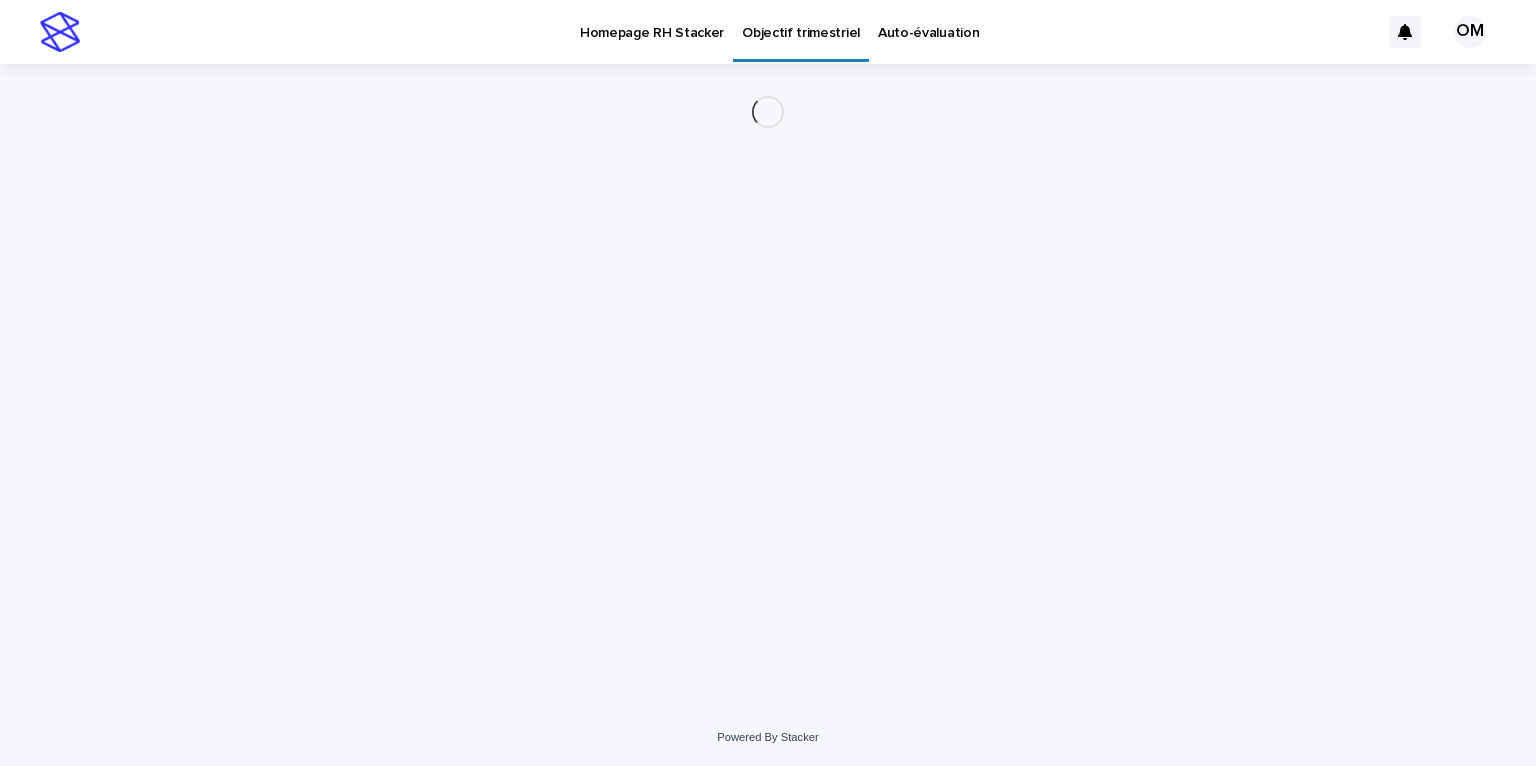 scroll, scrollTop: 0, scrollLeft: 0, axis: both 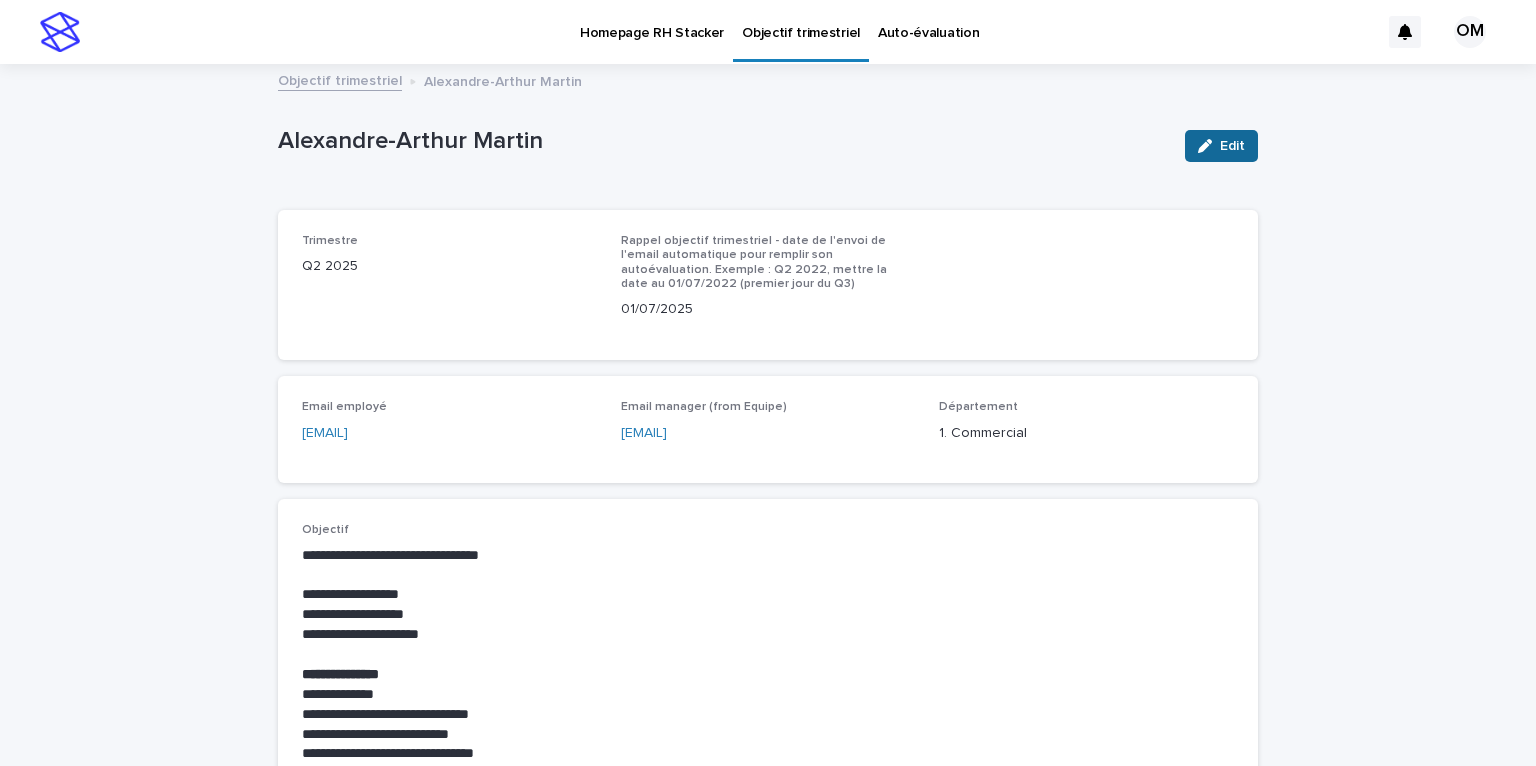 click on "Edit" at bounding box center [1221, 146] 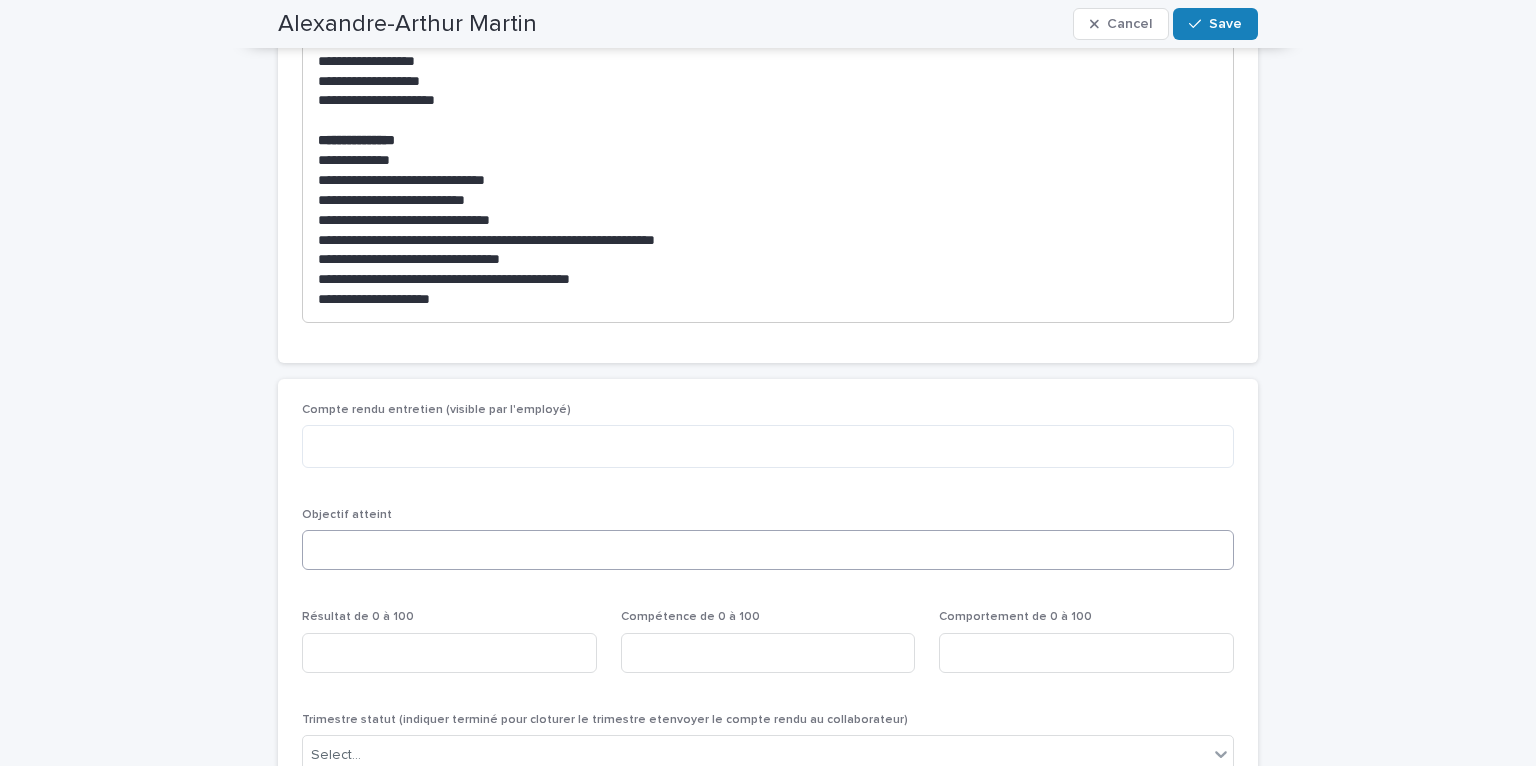 scroll, scrollTop: 750, scrollLeft: 0, axis: vertical 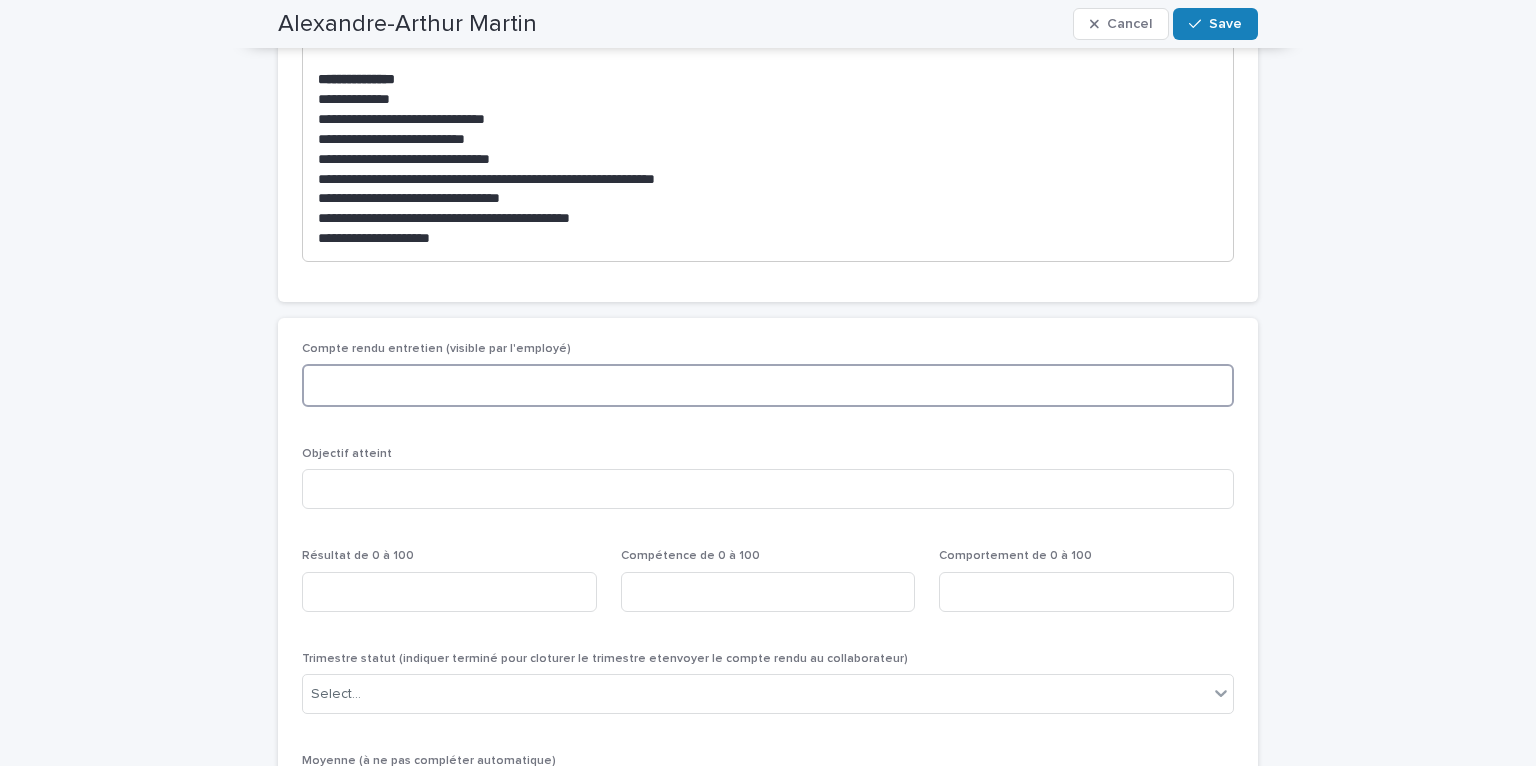 click at bounding box center [768, 385] 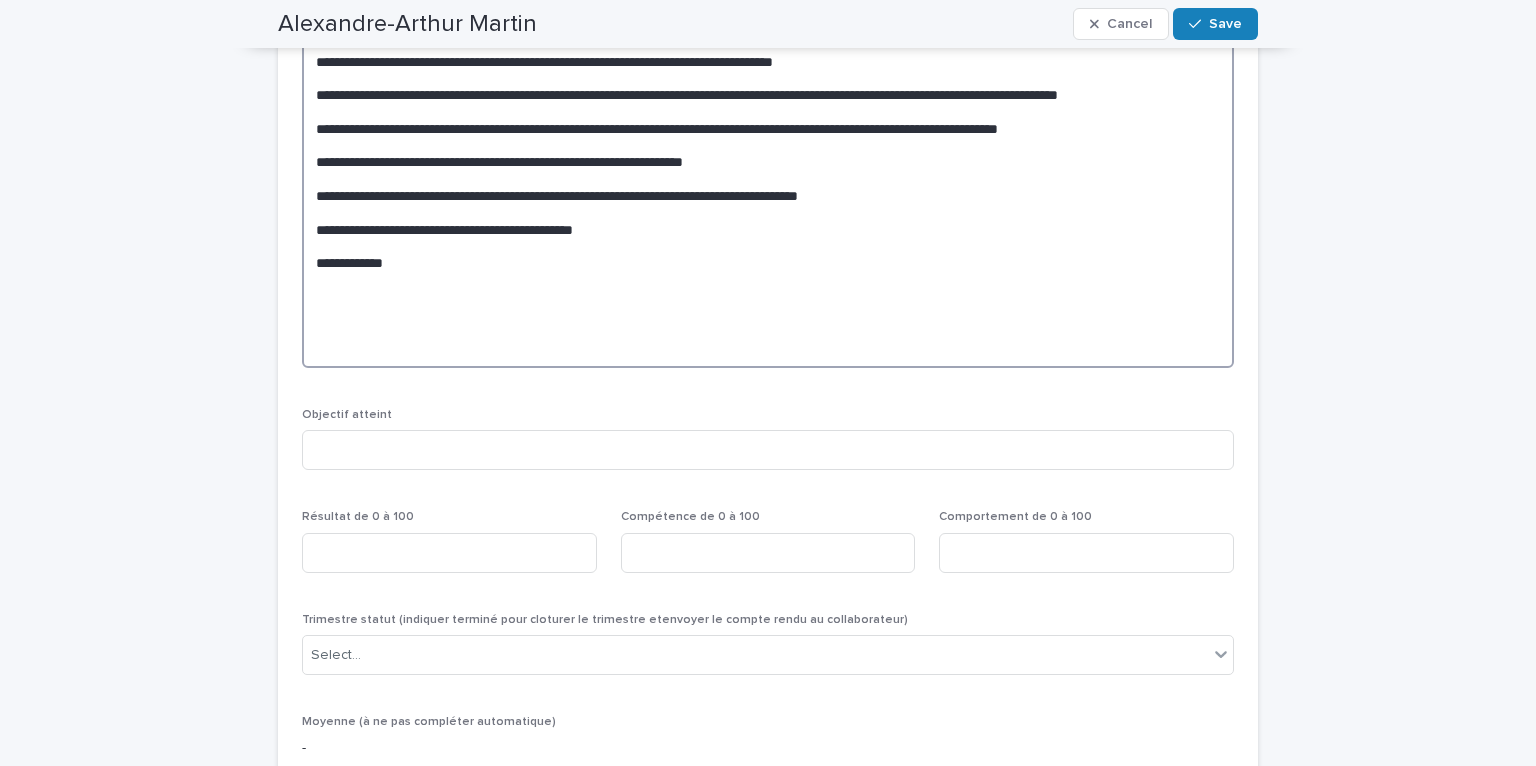 scroll, scrollTop: 3706, scrollLeft: 0, axis: vertical 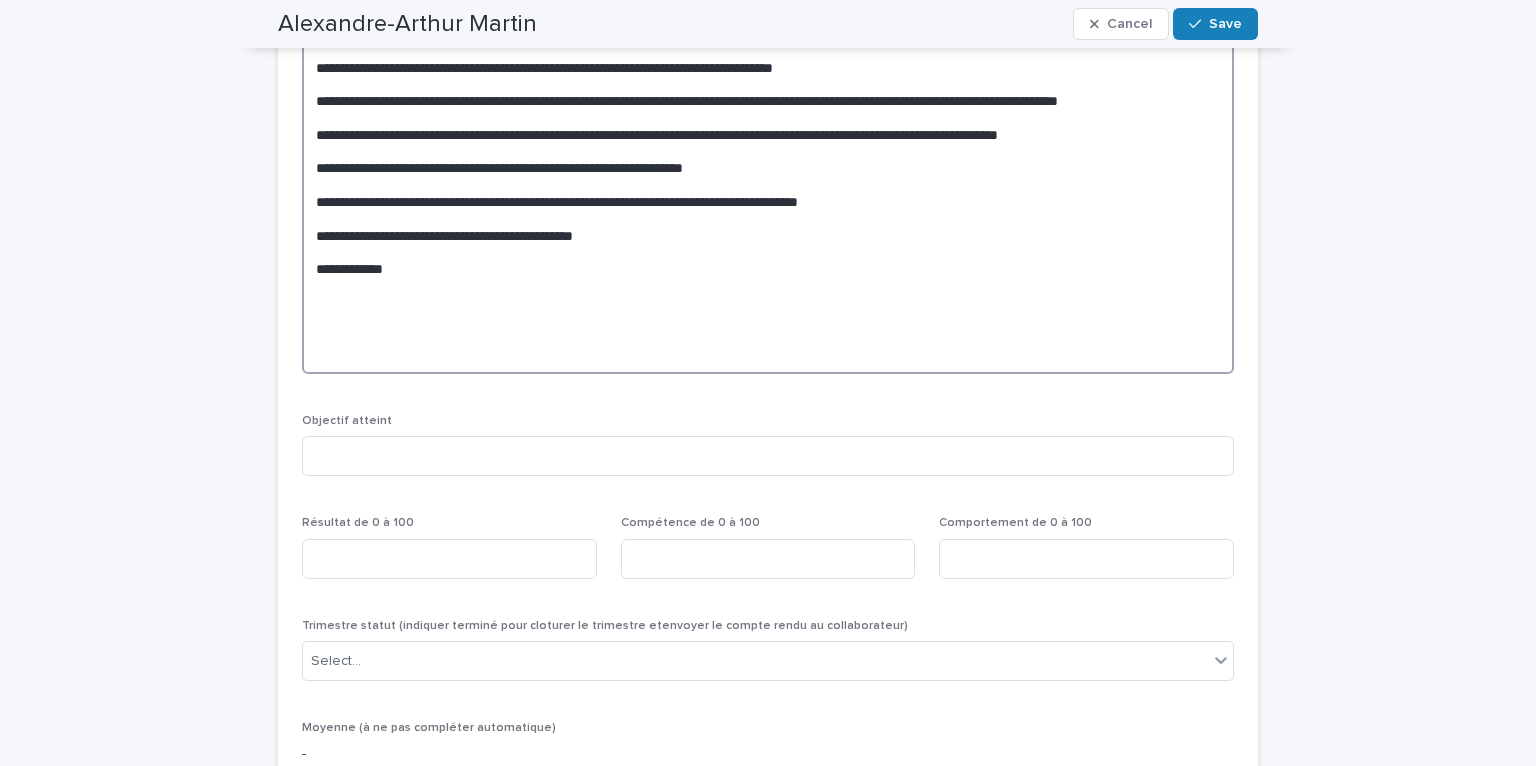 drag, startPoint x: 383, startPoint y: 336, endPoint x: 305, endPoint y: 300, distance: 85.90693 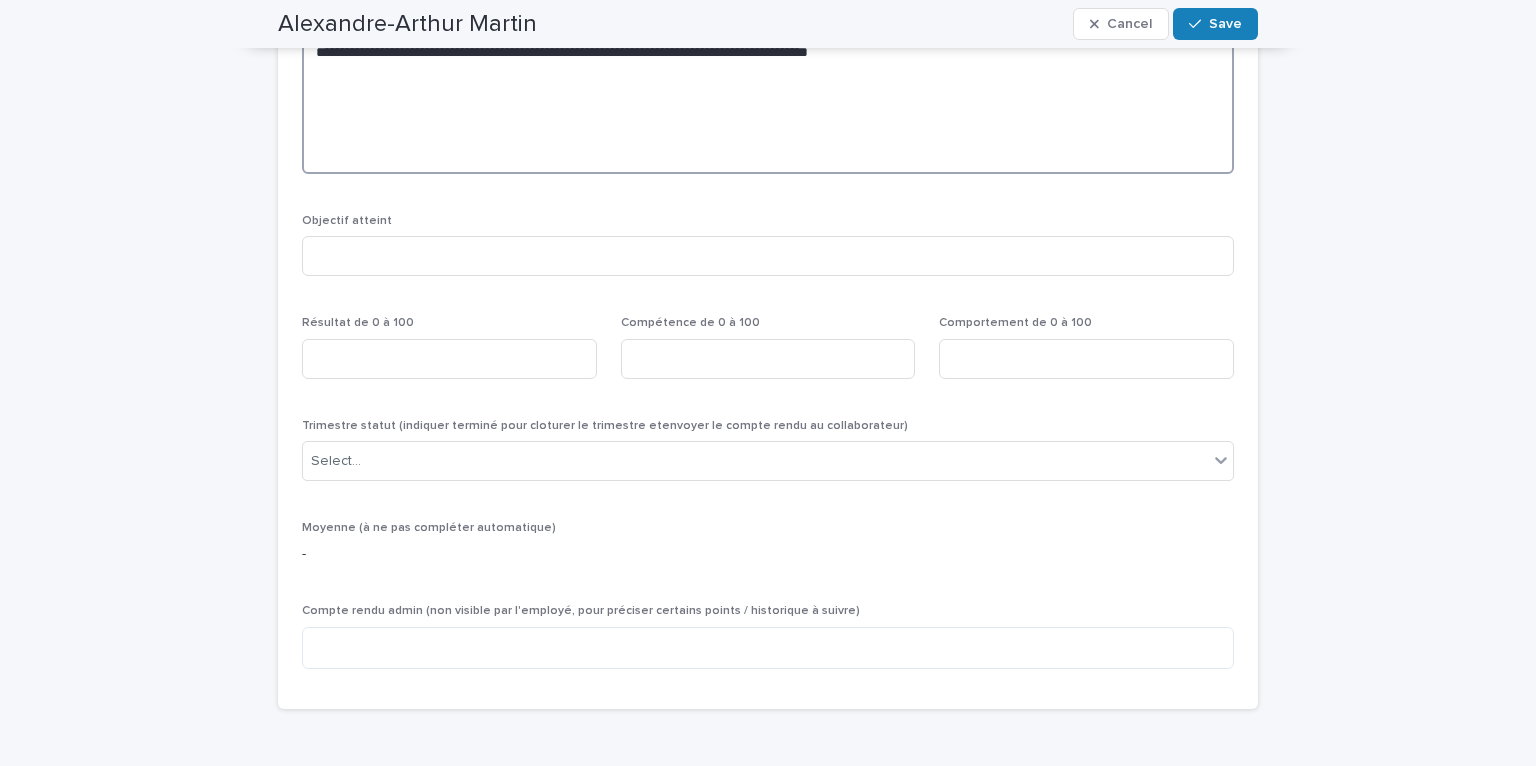 scroll, scrollTop: 3970, scrollLeft: 0, axis: vertical 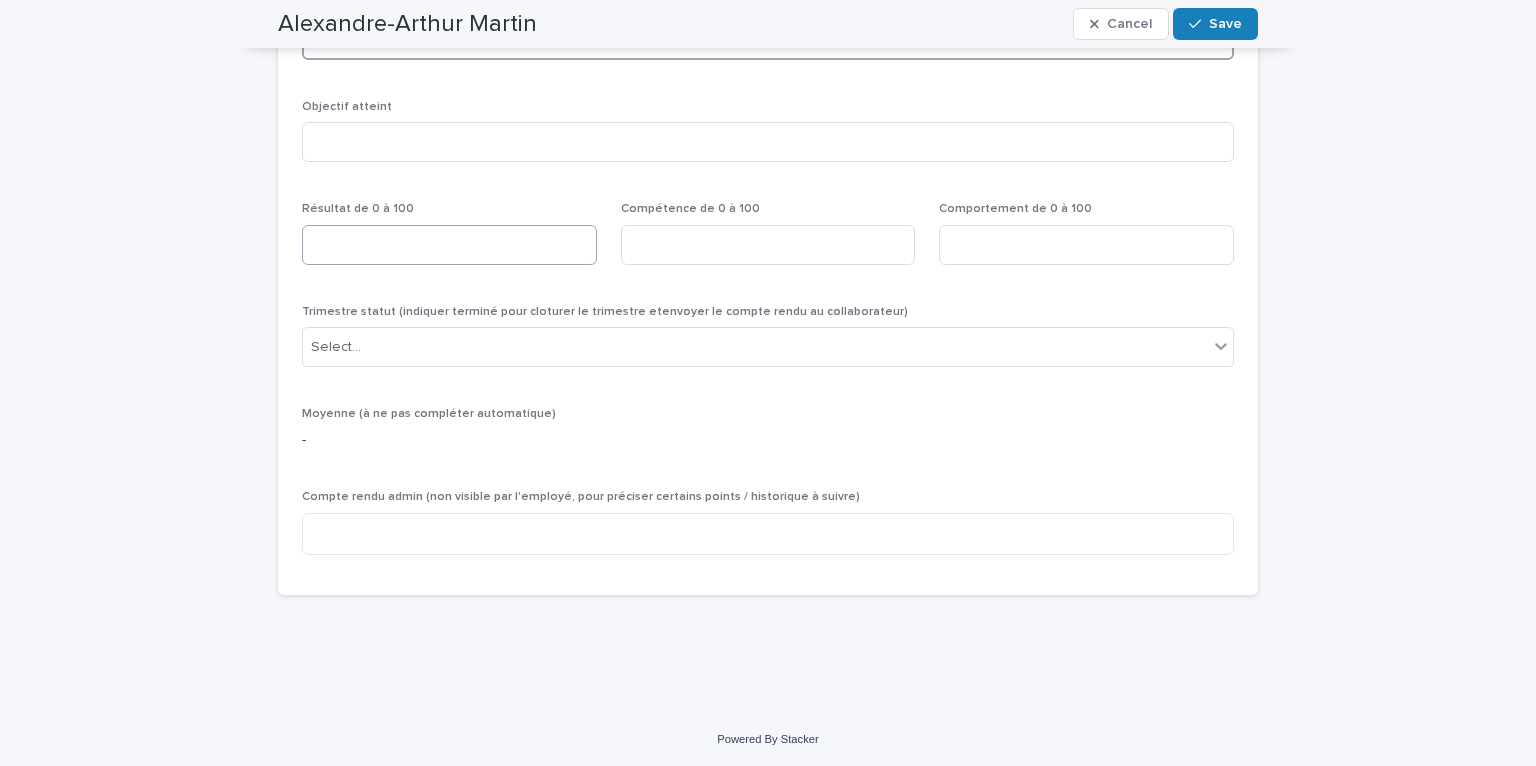 type on "**********" 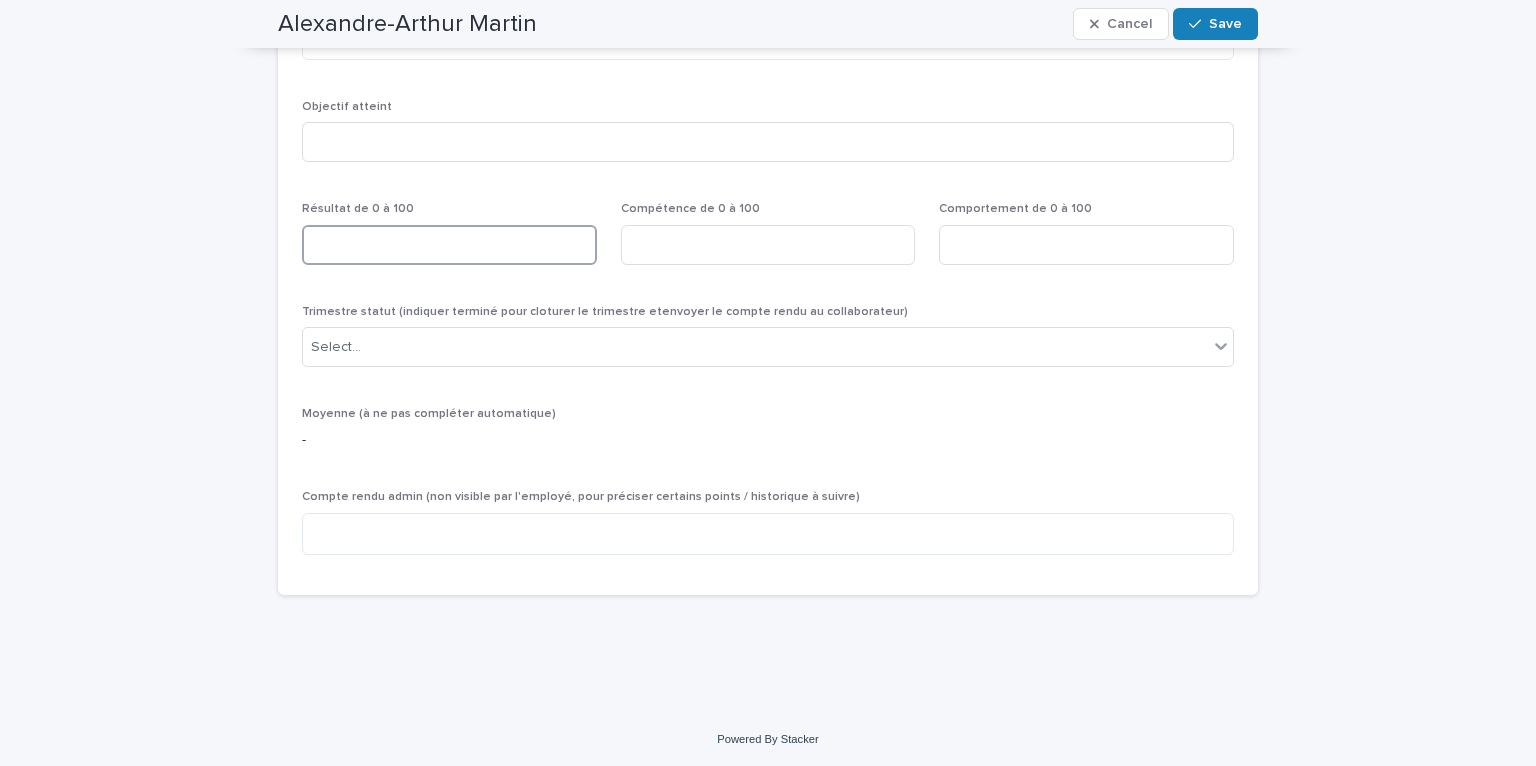 click at bounding box center (449, 245) 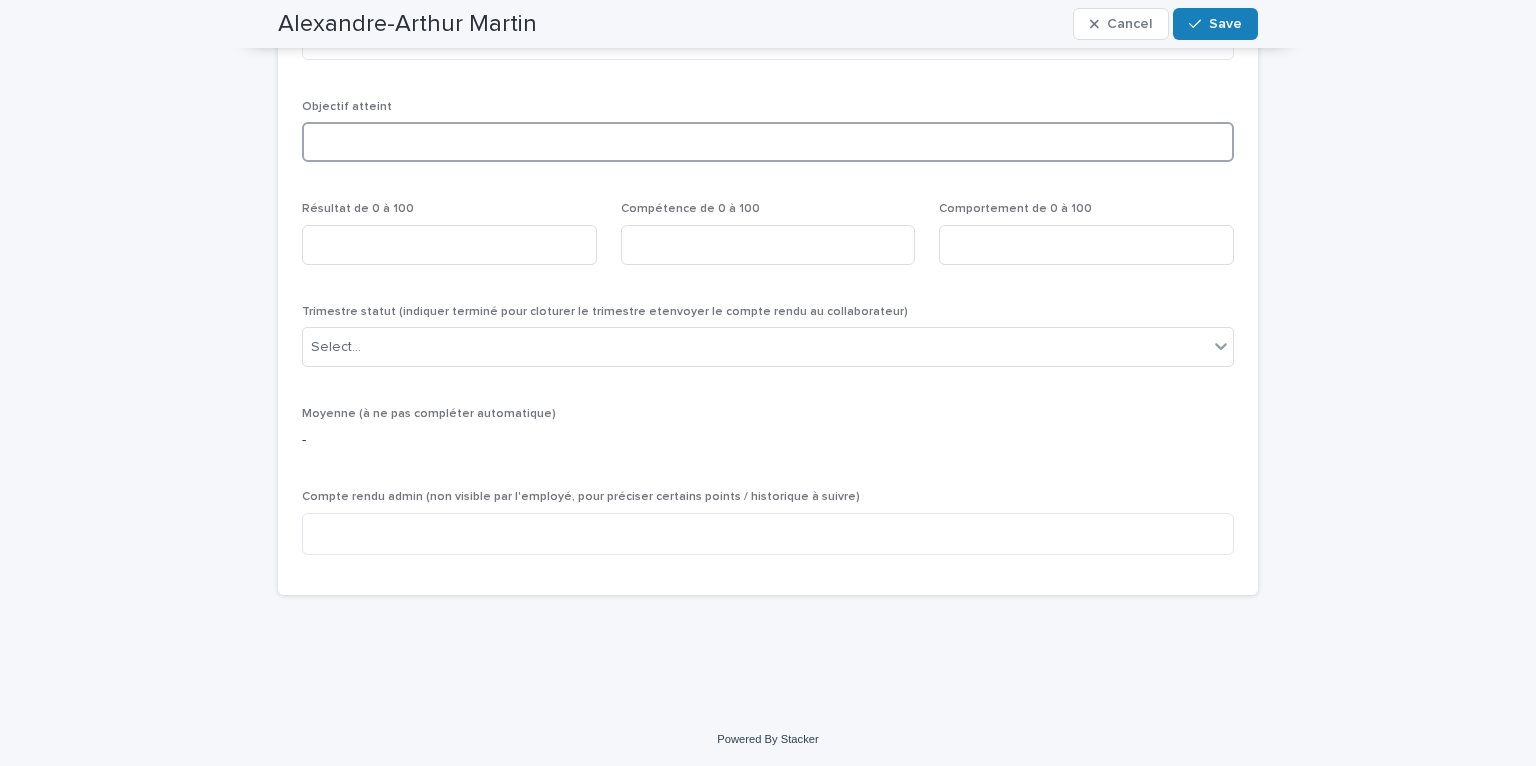 click at bounding box center (768, 142) 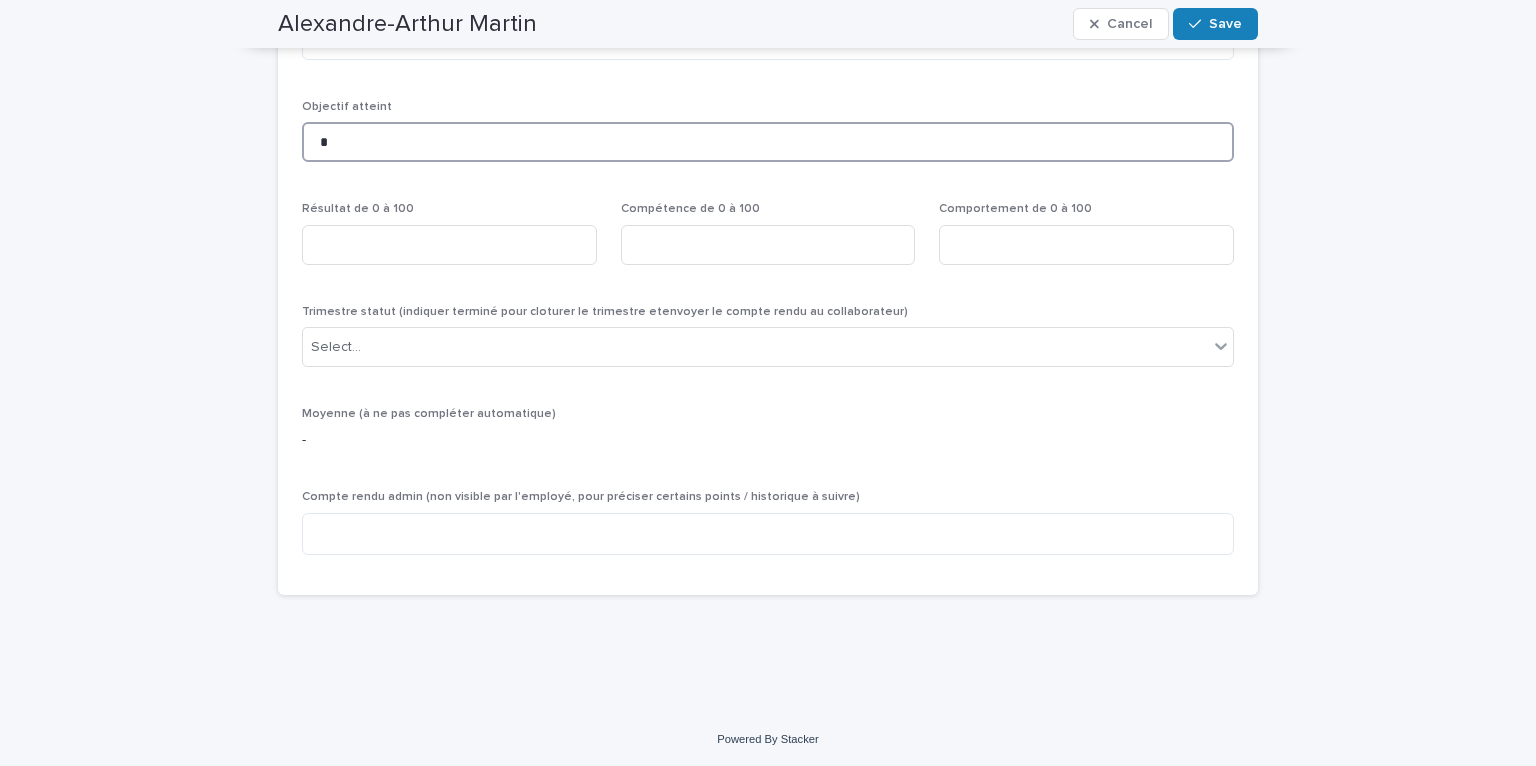 scroll, scrollTop: 3953, scrollLeft: 0, axis: vertical 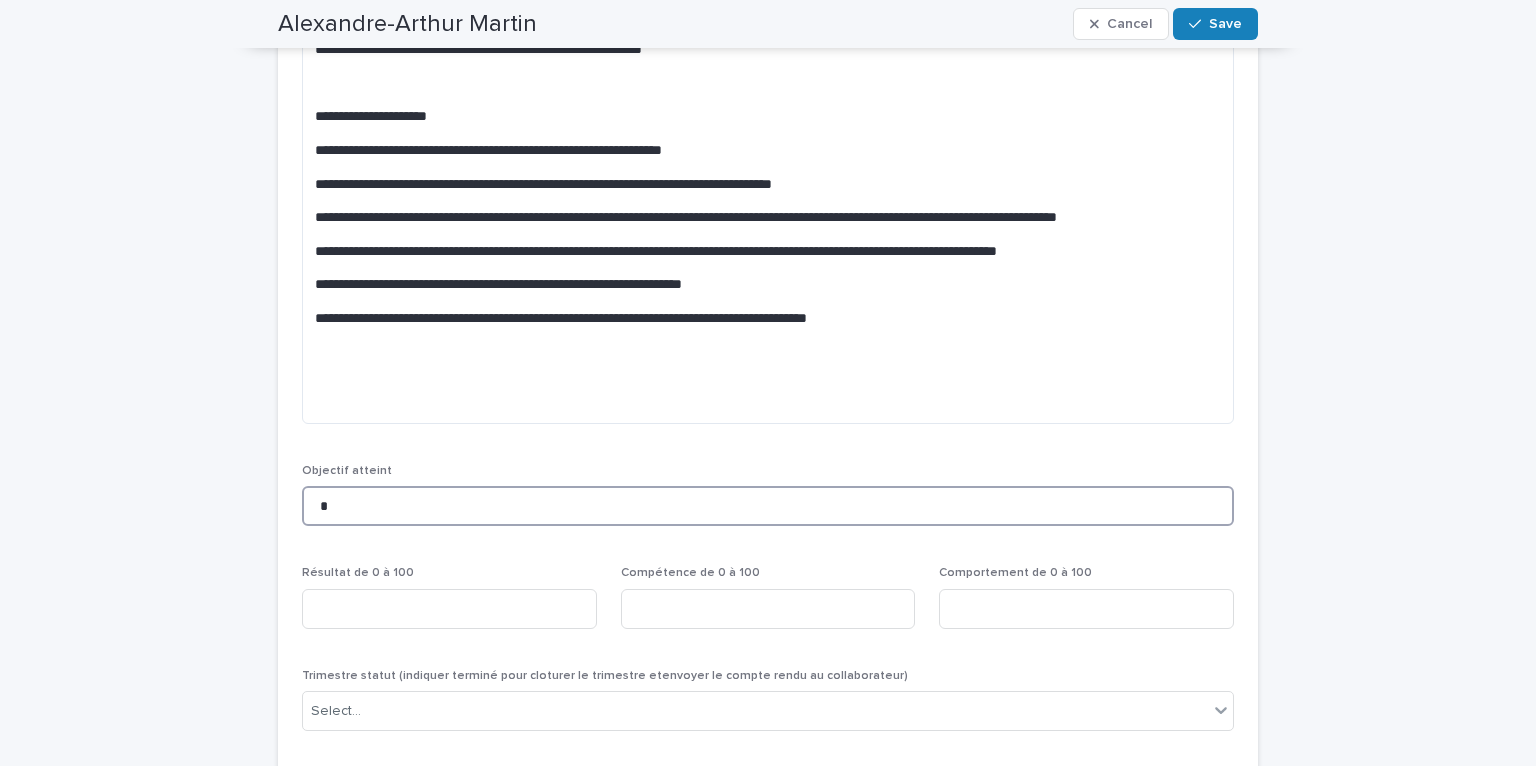 type 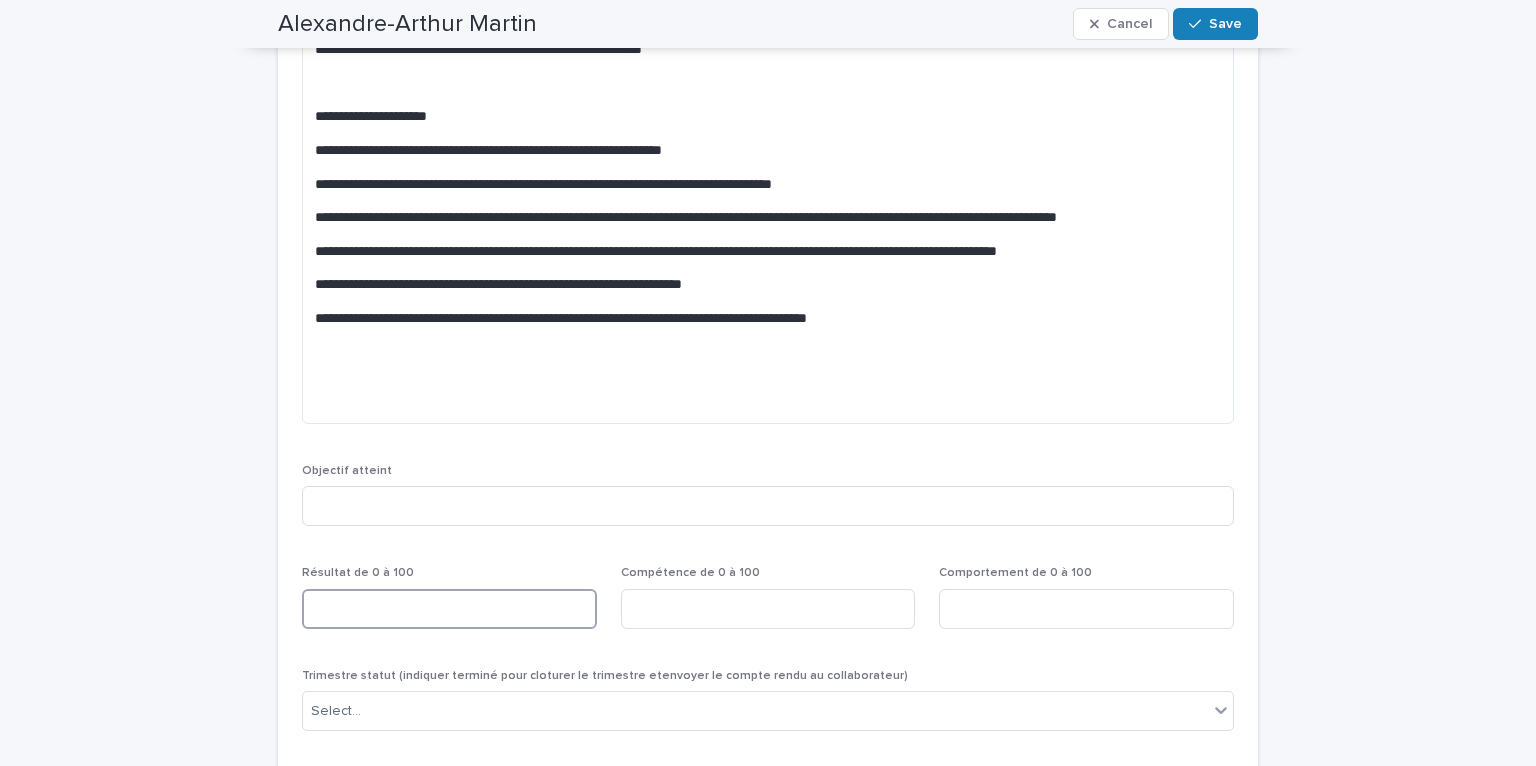 click at bounding box center (449, 609) 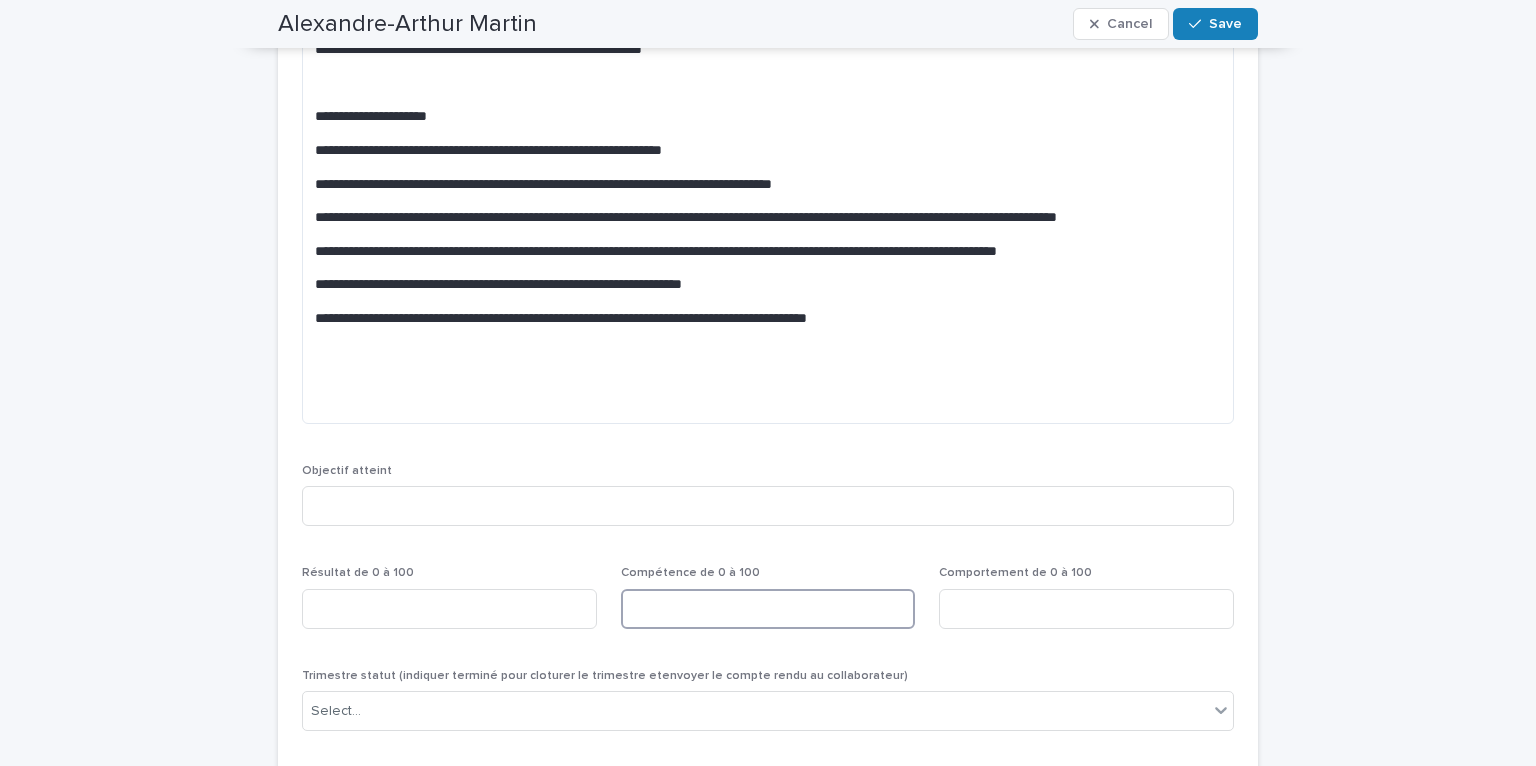 click at bounding box center [768, 609] 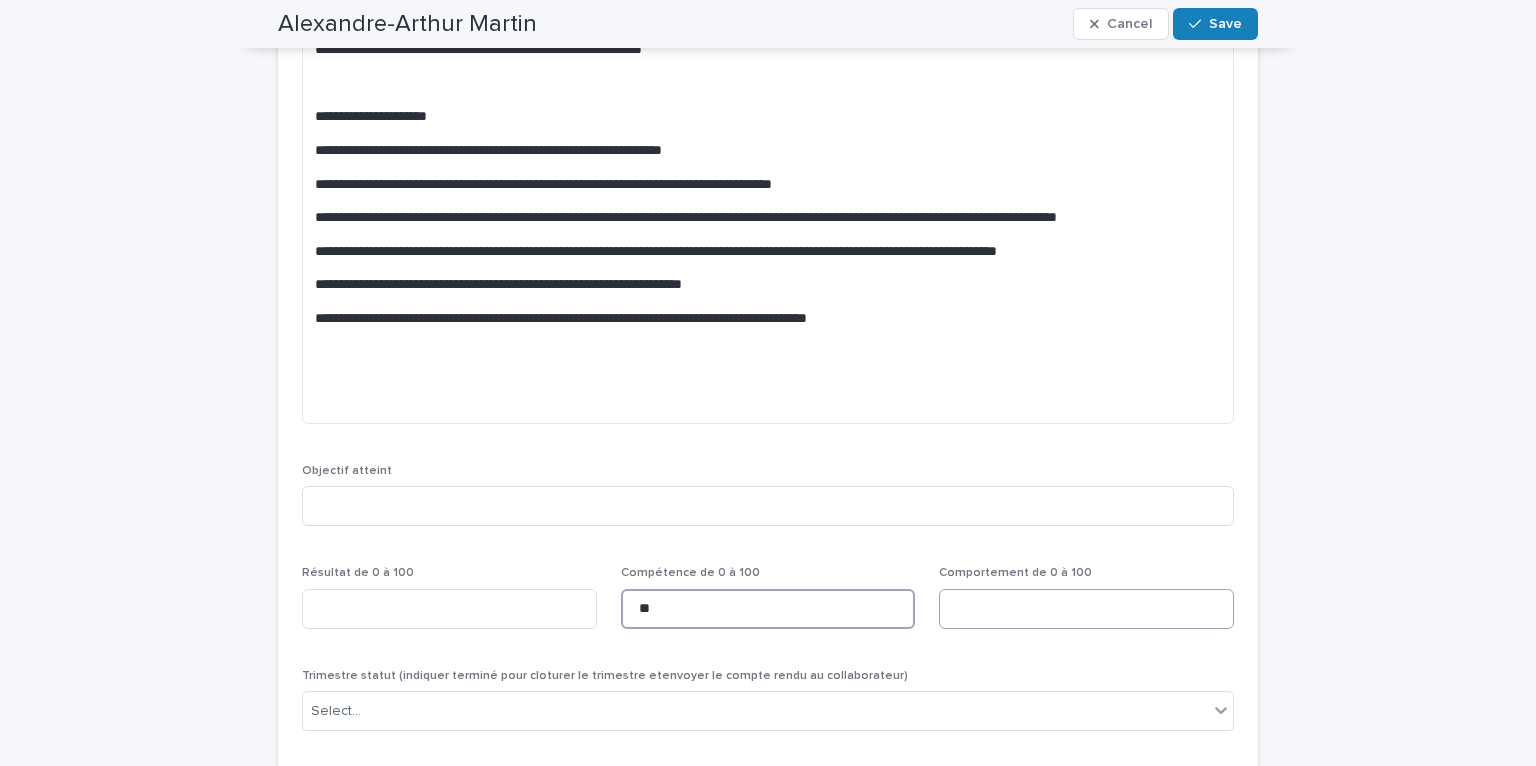 type on "**" 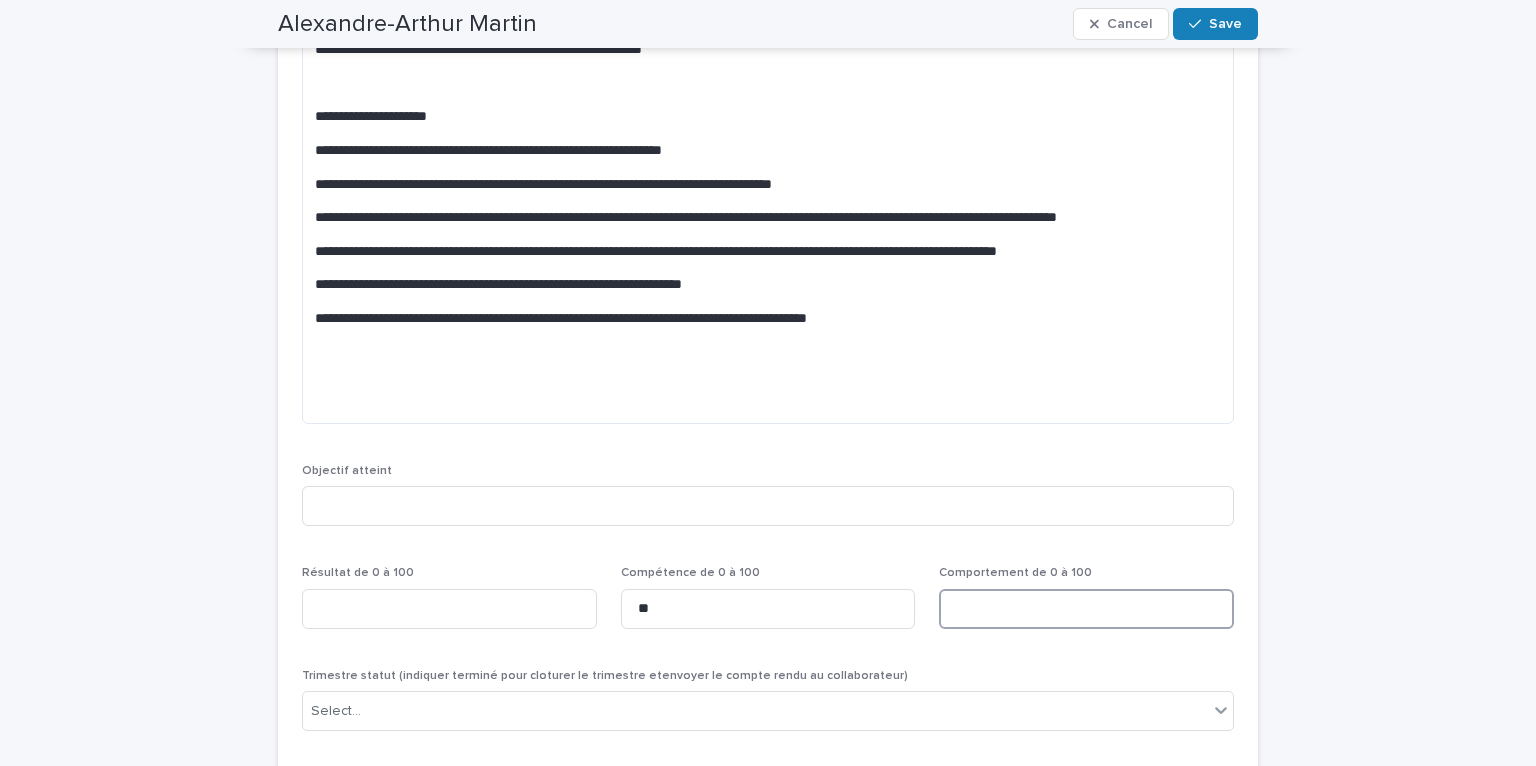 click at bounding box center (1086, 609) 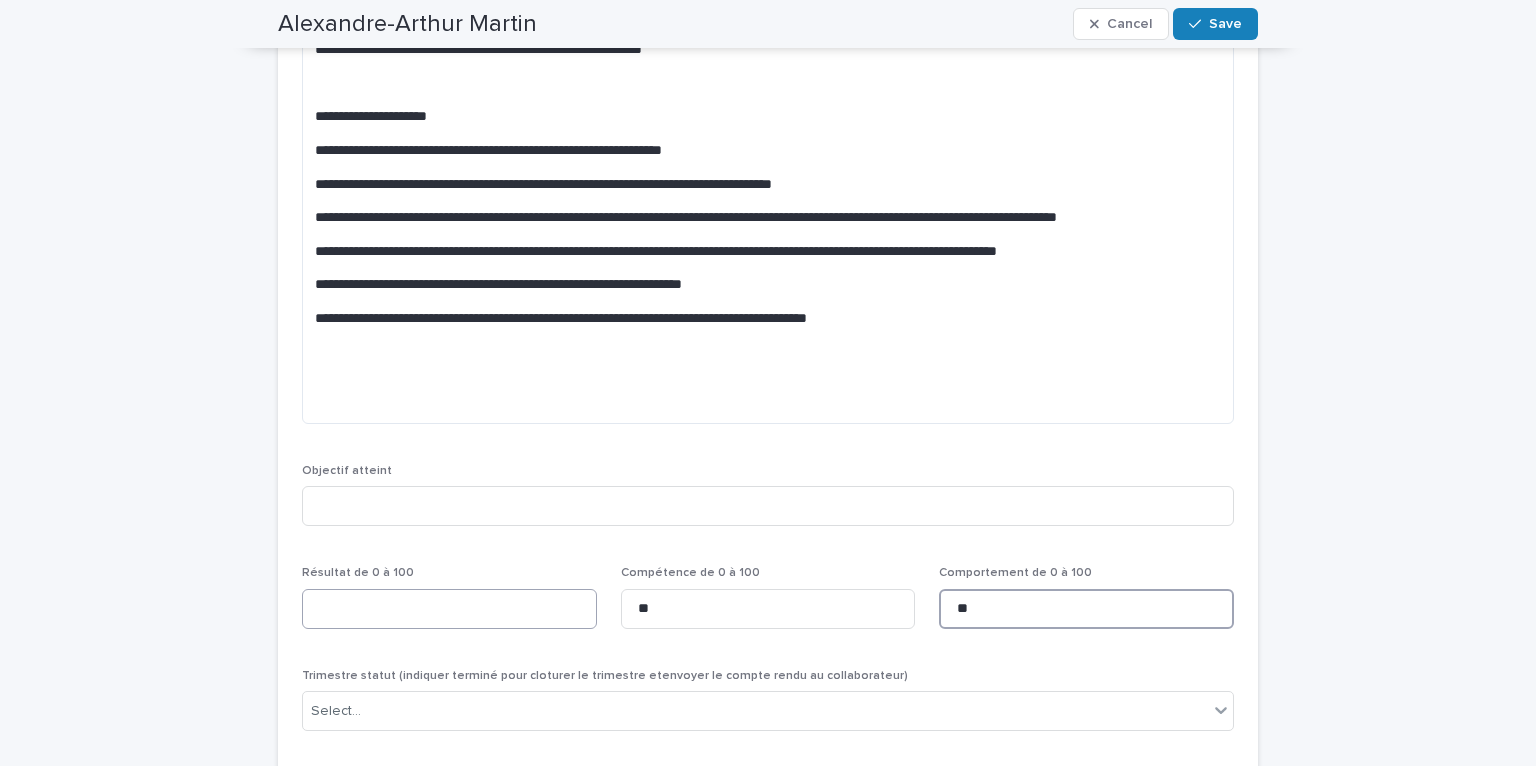 type on "**" 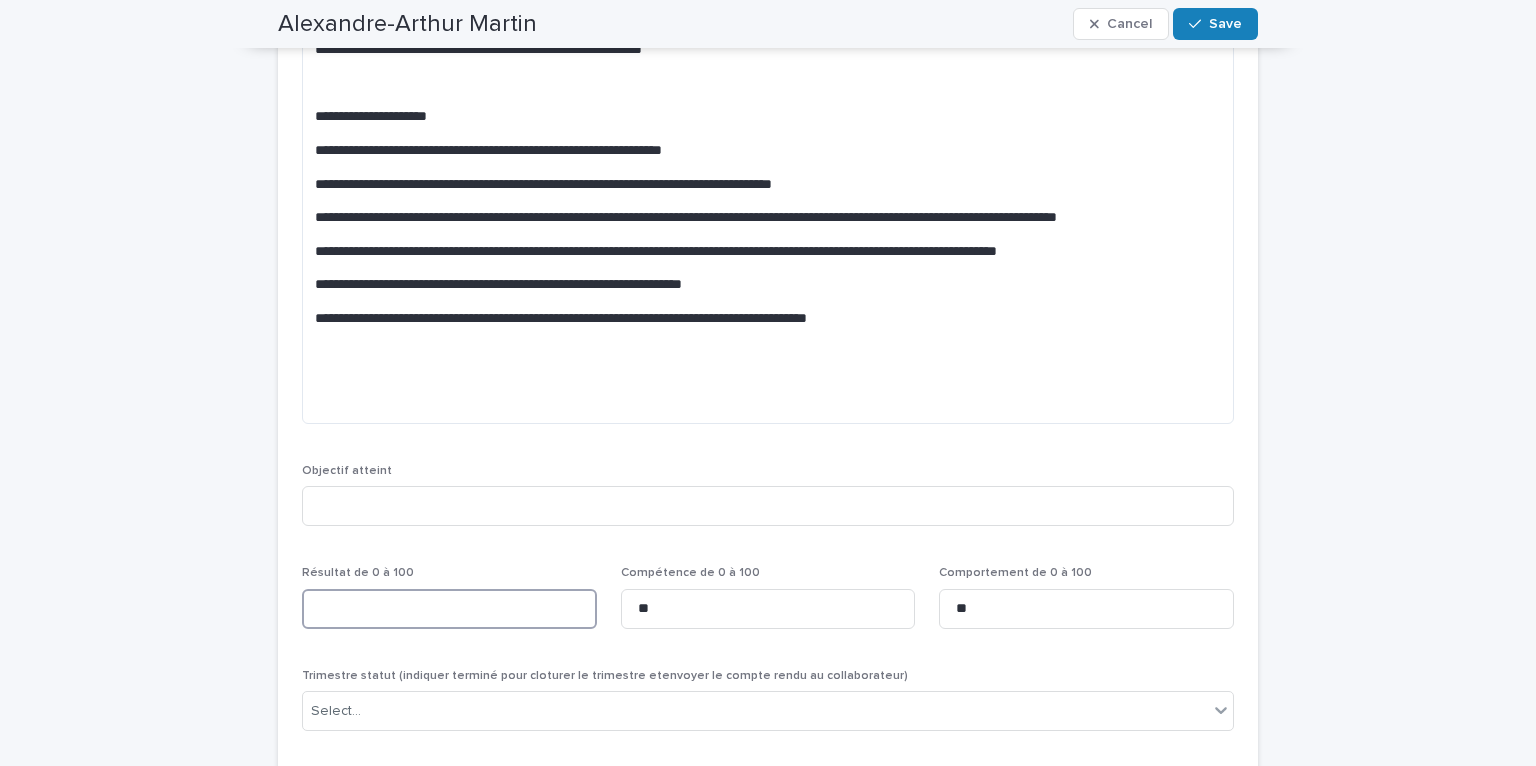 click at bounding box center (449, 609) 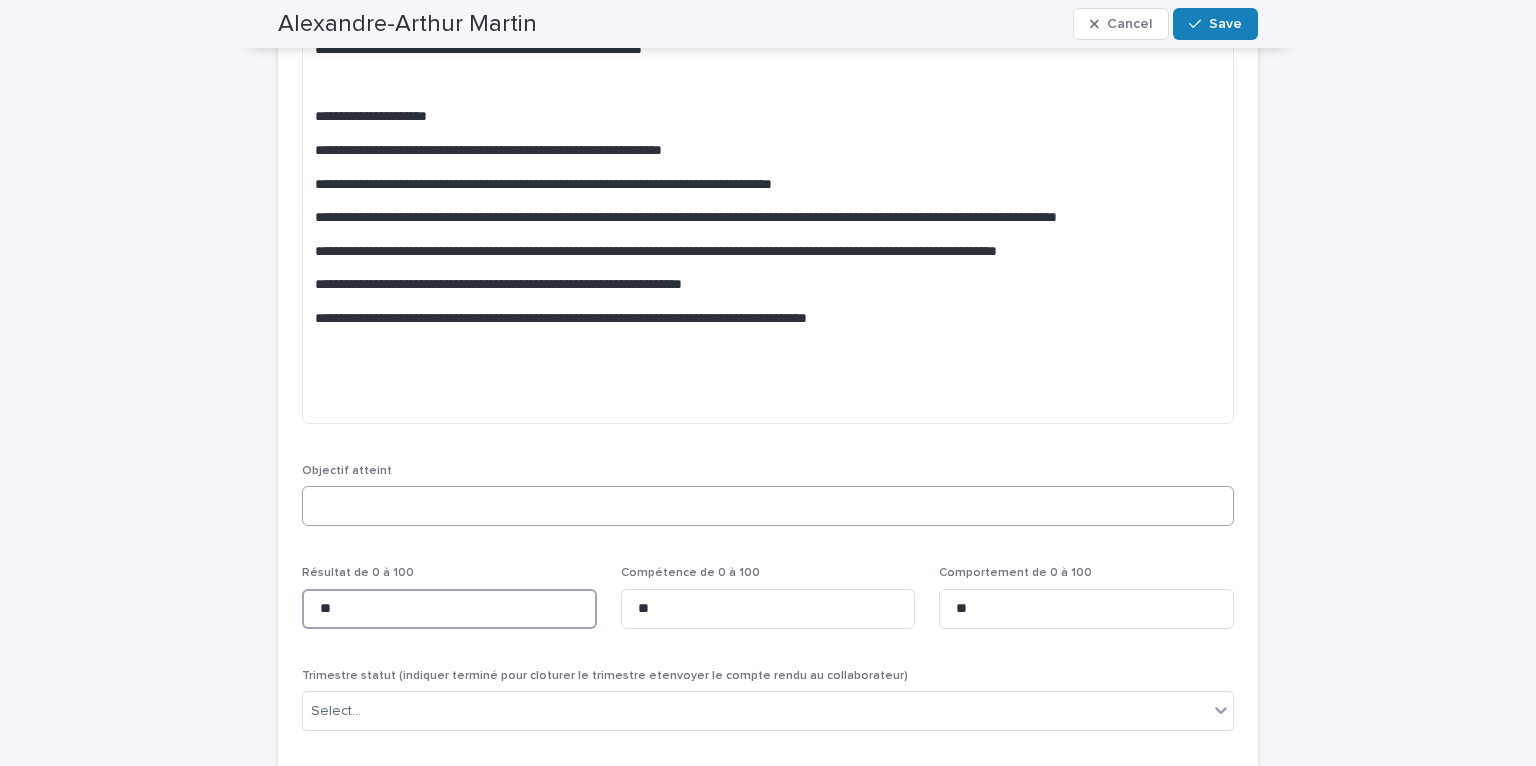 type on "**" 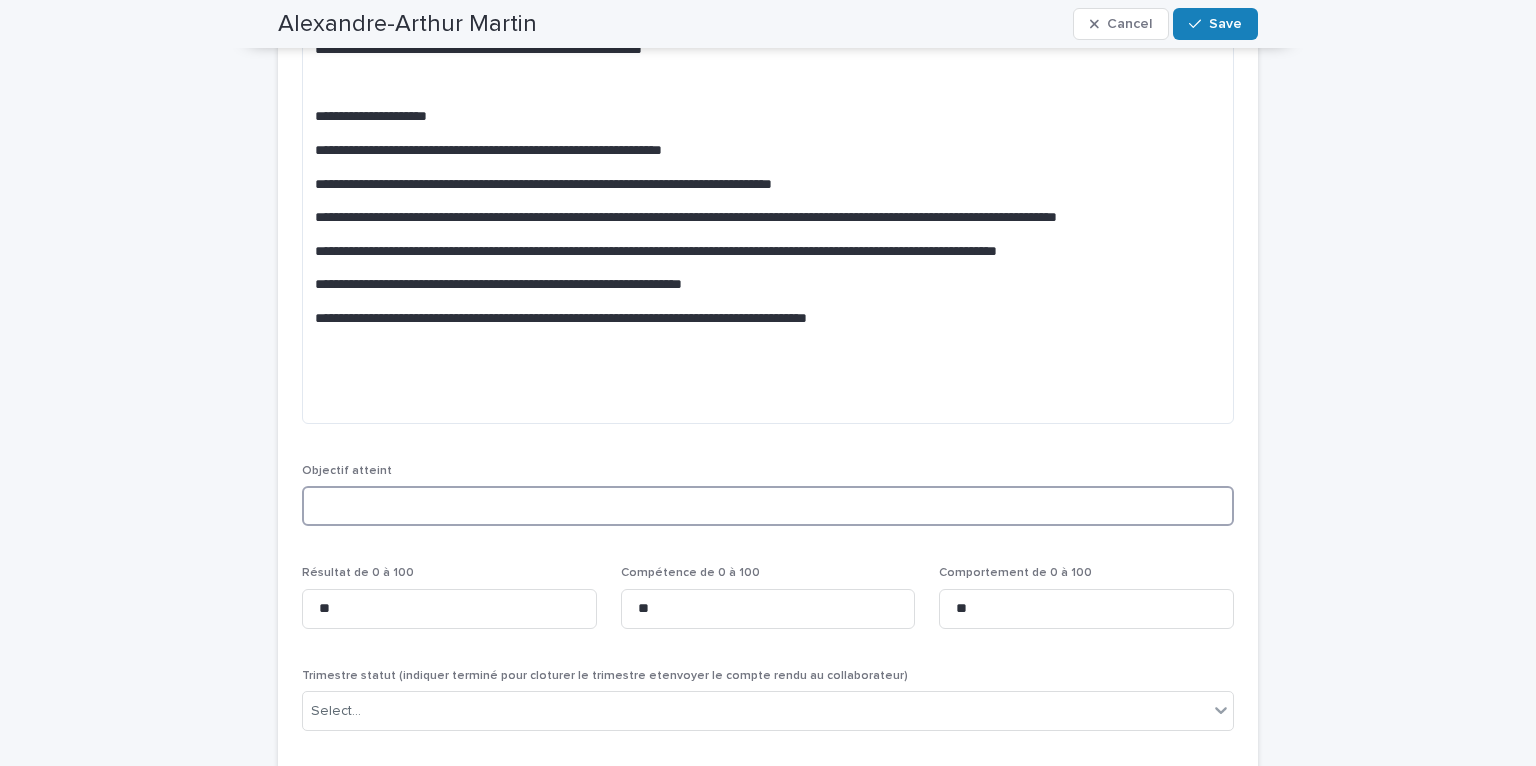 click at bounding box center (768, 506) 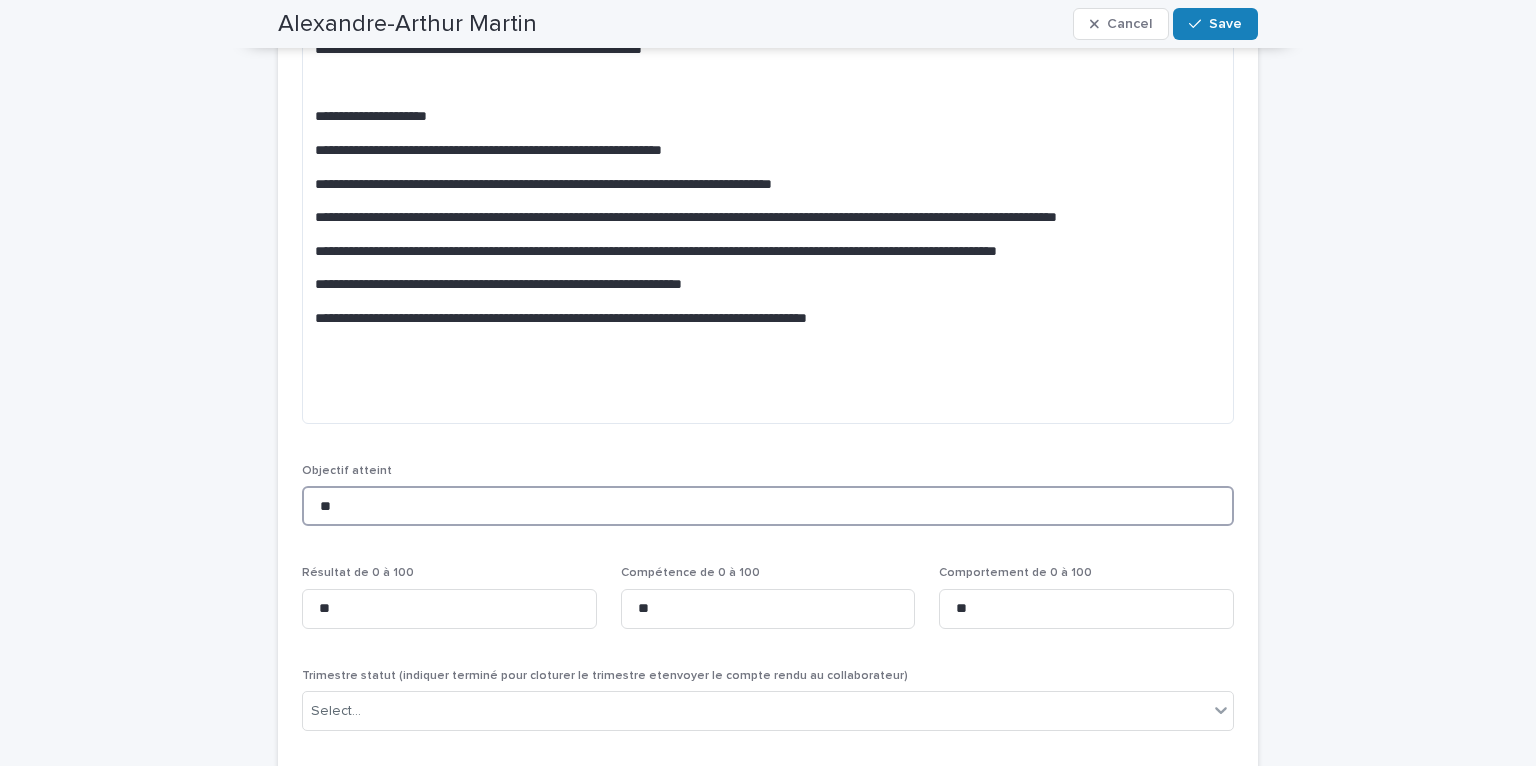 type on "**" 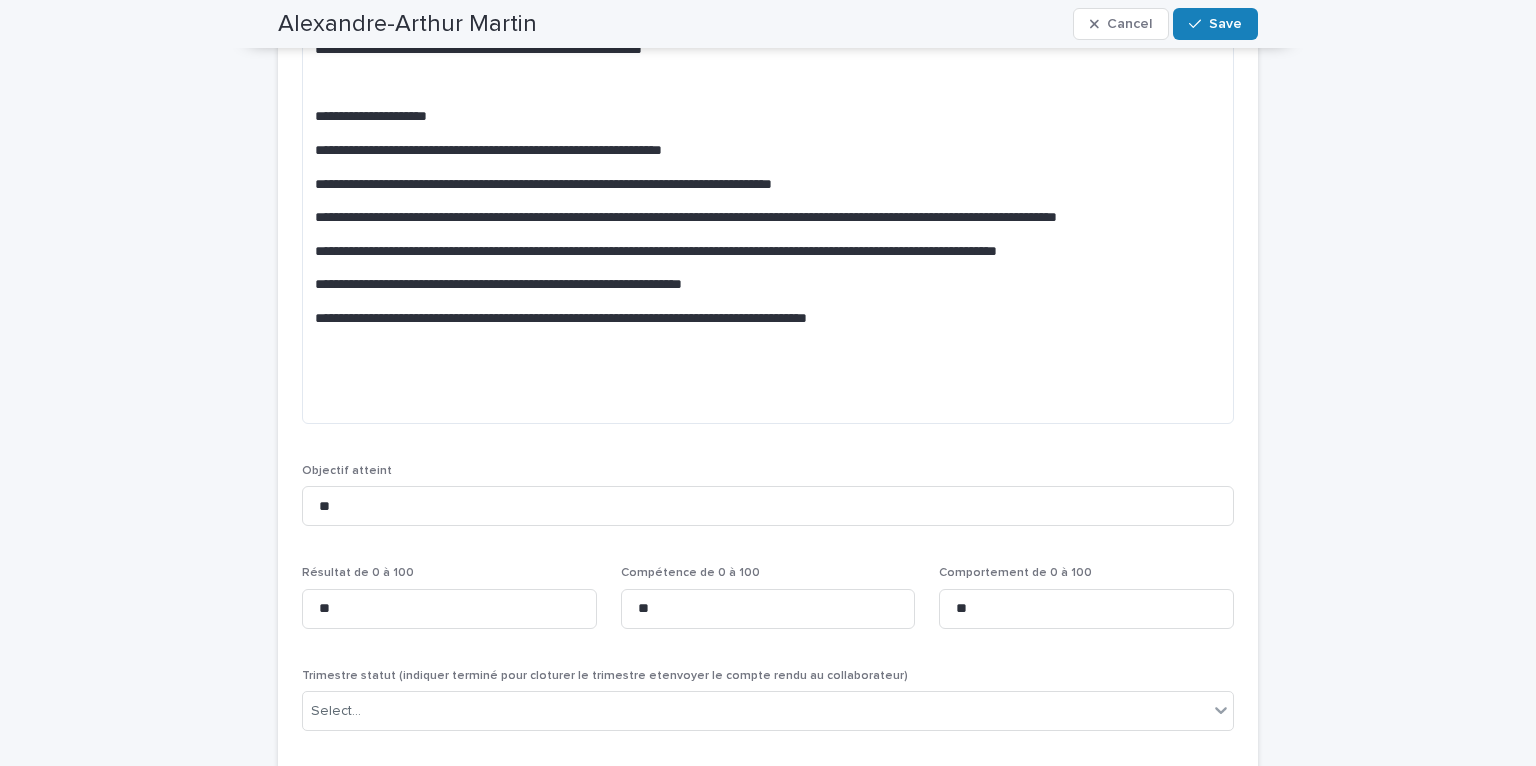 click on "**********" at bounding box center [768, -1224] 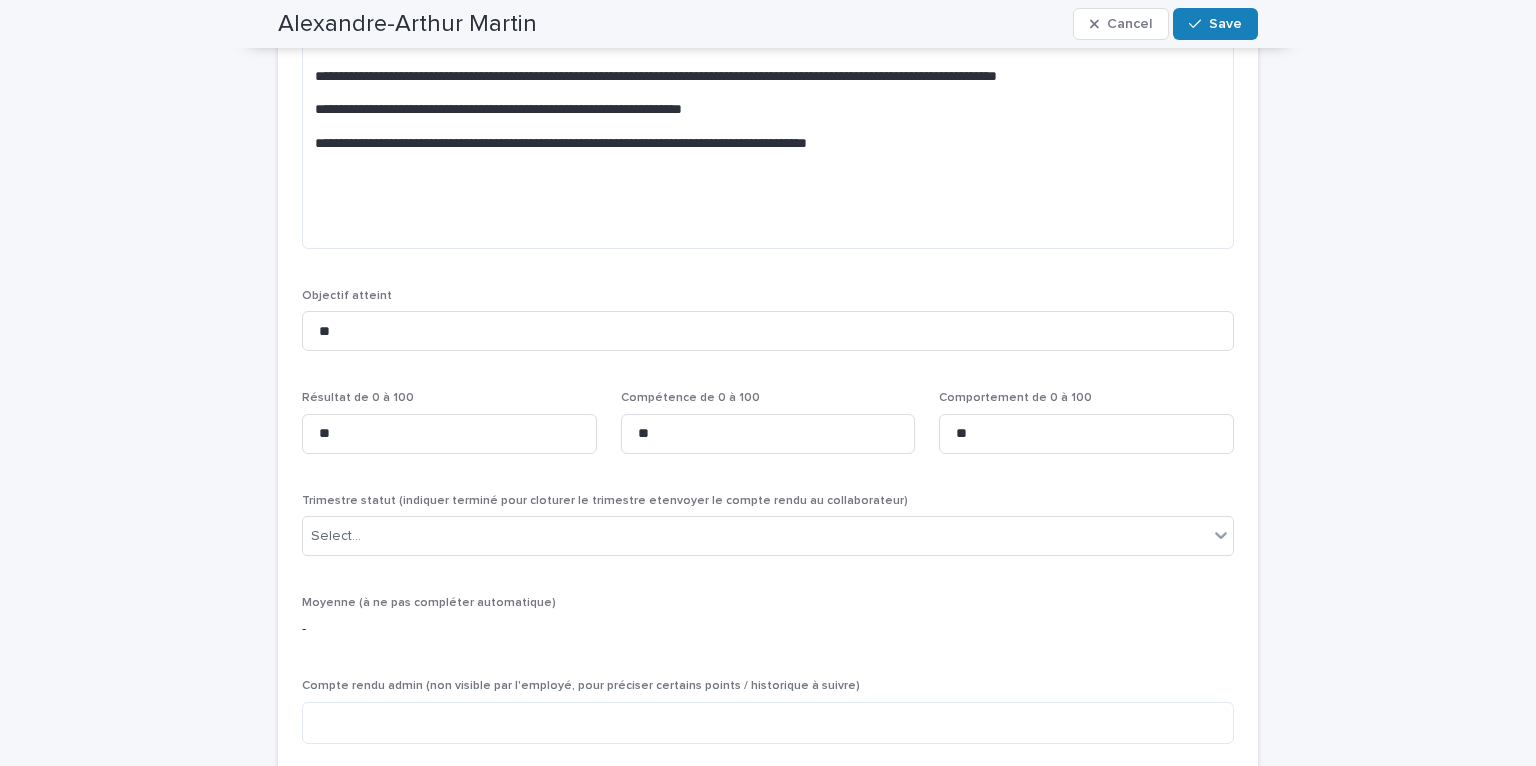 scroll, scrollTop: 3870, scrollLeft: 0, axis: vertical 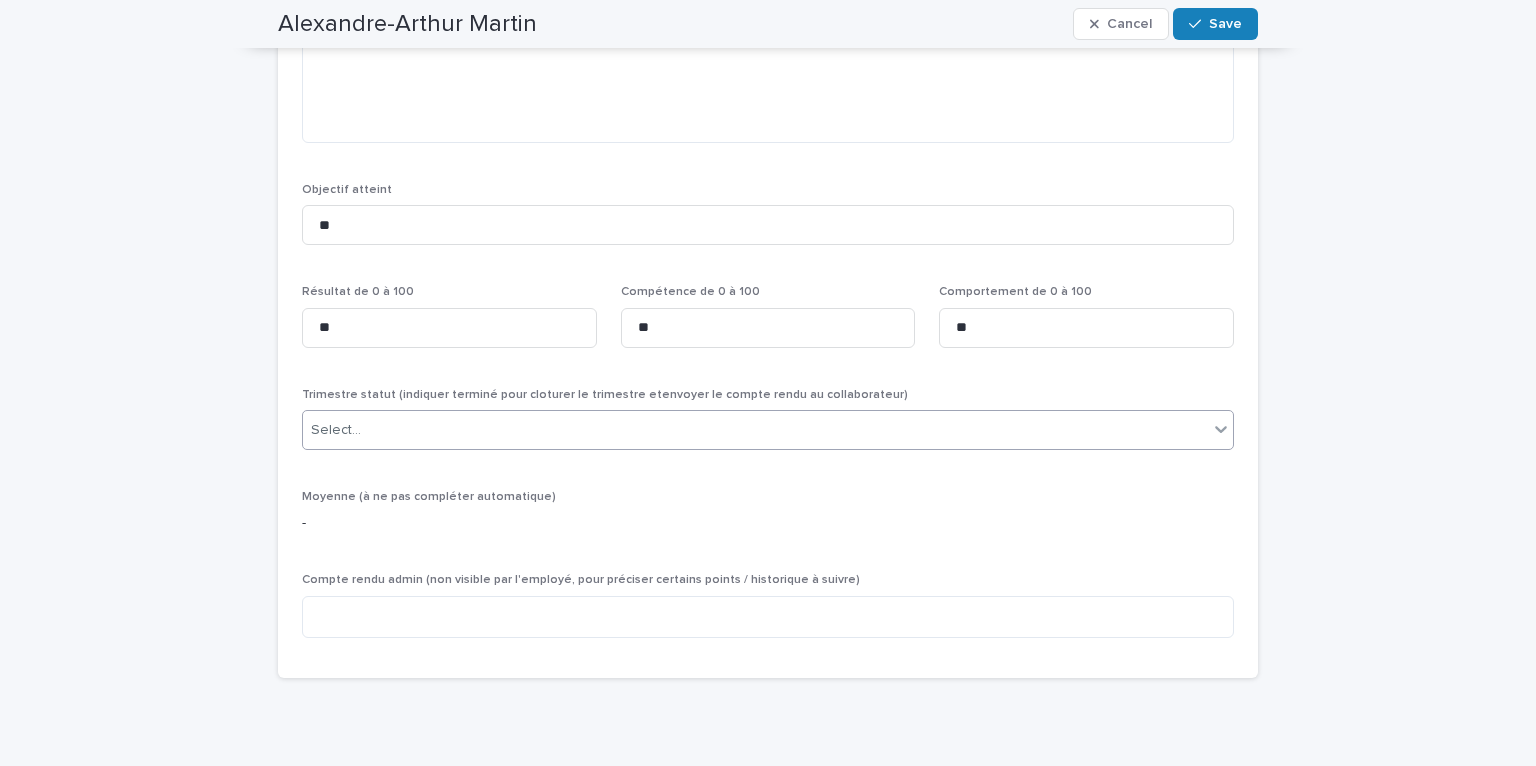 click on "Select..." at bounding box center (755, 430) 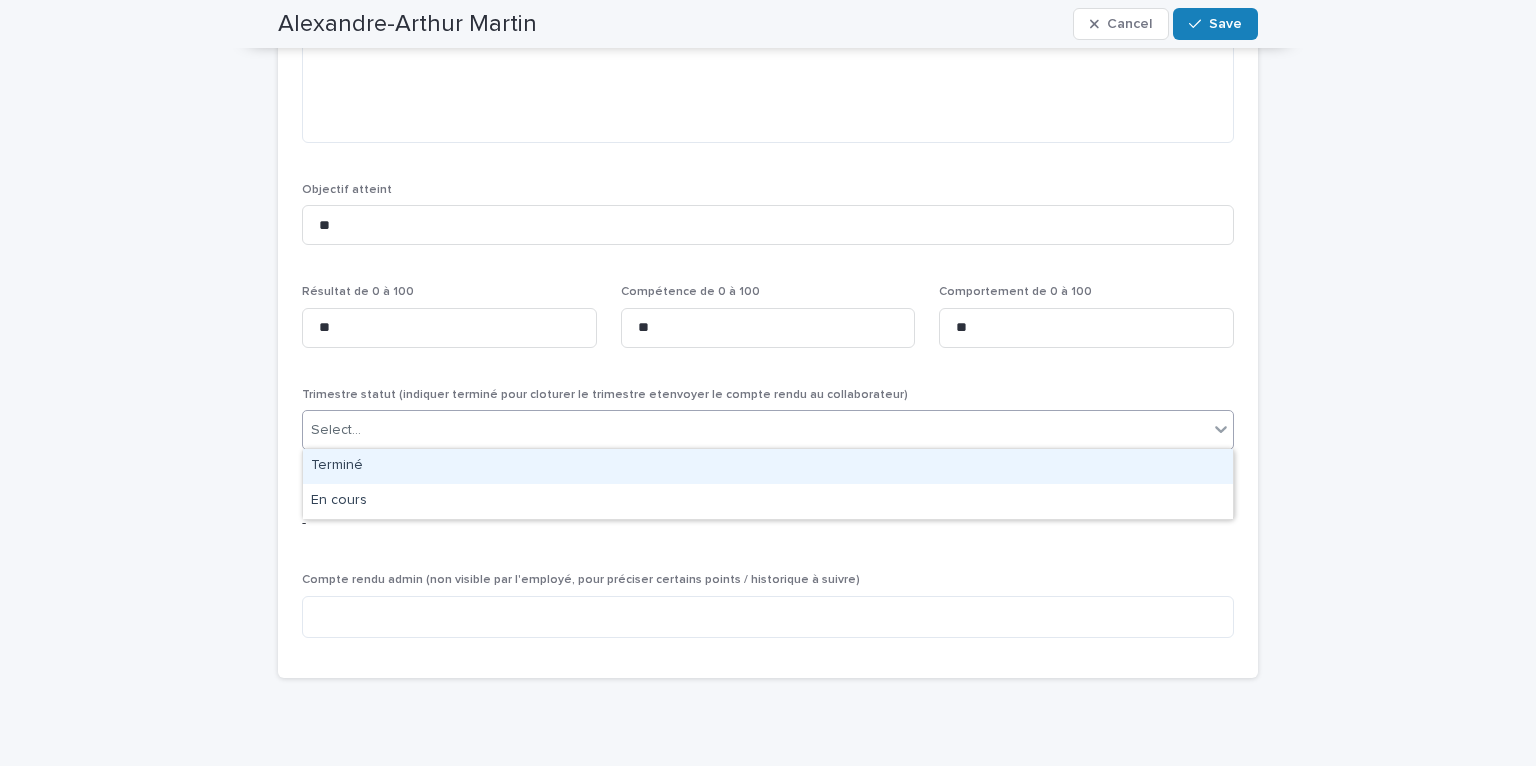click on "Terminé" at bounding box center (768, 466) 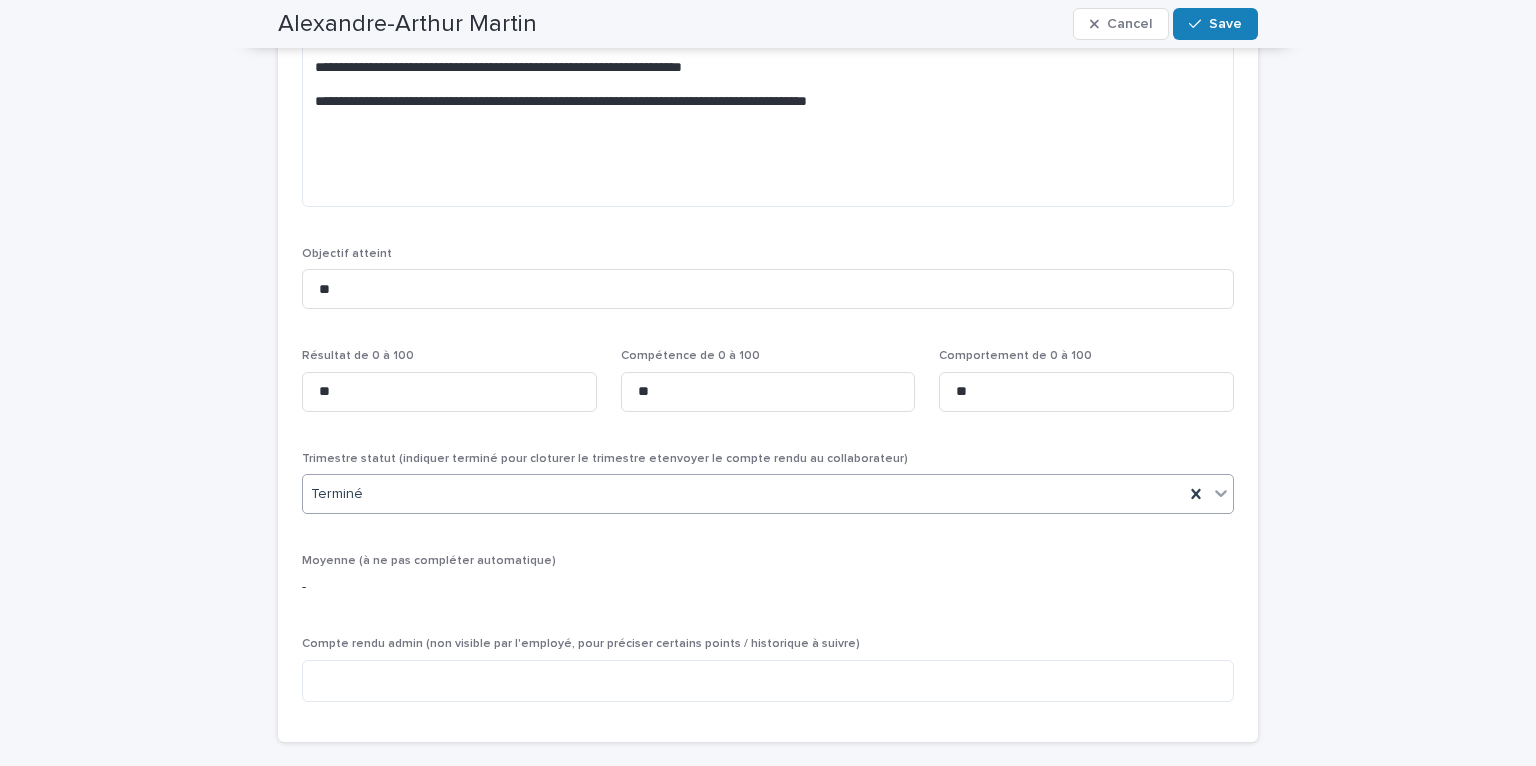 scroll, scrollTop: 3805, scrollLeft: 0, axis: vertical 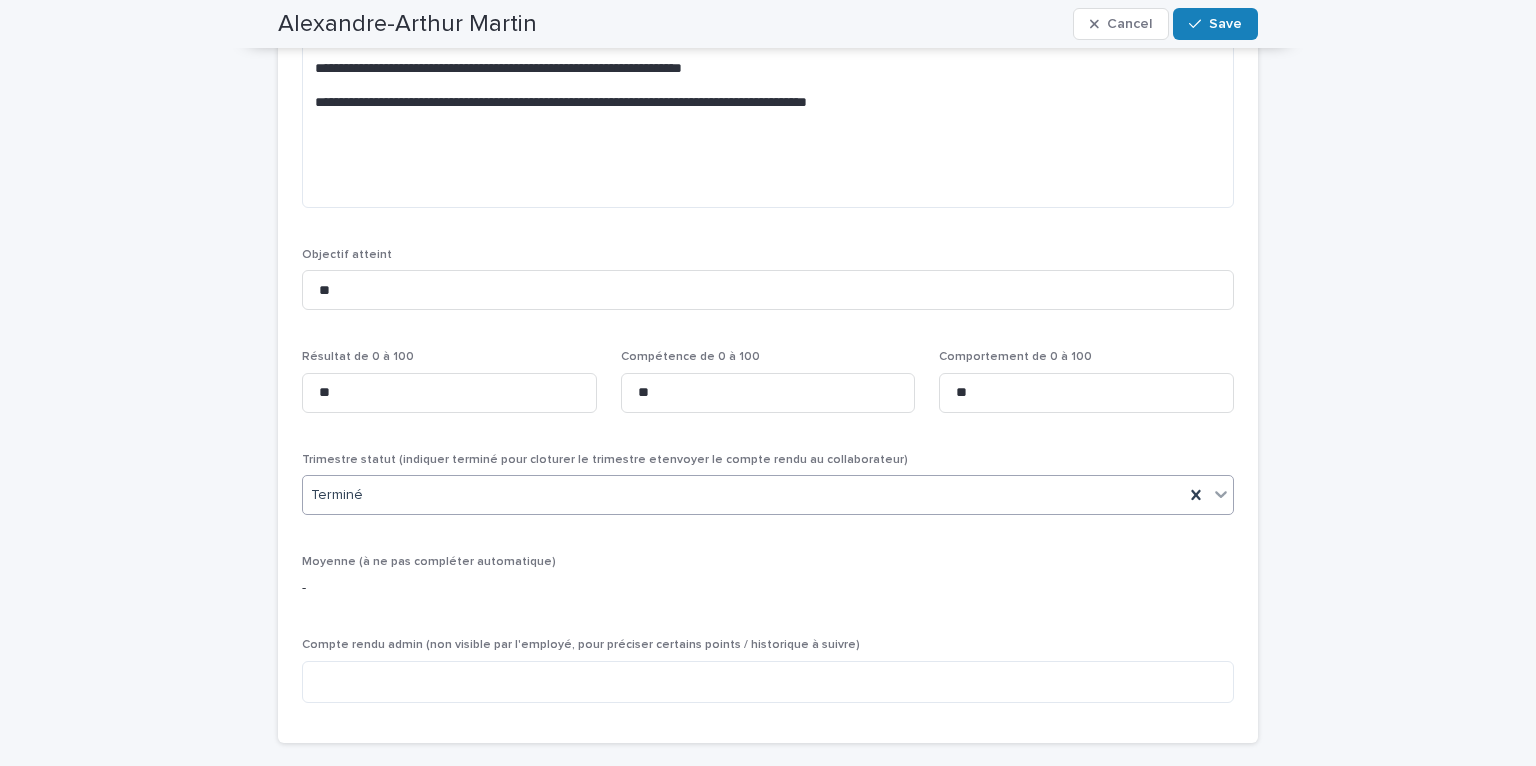 click on "Compte rendu entretien (visible par l'employé) Objectif atteint ** Résultat de 0 à 100 ** Compétence de 0 à 100 ** Comportement de 0 à 100 ** Trimestre statut (indiquer terminé pour cloturer le trimestre etenvoyer le compte rendu au collaborateur)   option Terminé, selected.     0 results available. Select is focused ,type to refine list, press Down to open the menu,  Terminé Moyenne (à ne pas compléter automatique) - Compte rendu admin (non visible par l'employé, pour préciser certains points / historique à suivre)" at bounding box center (768, -997) 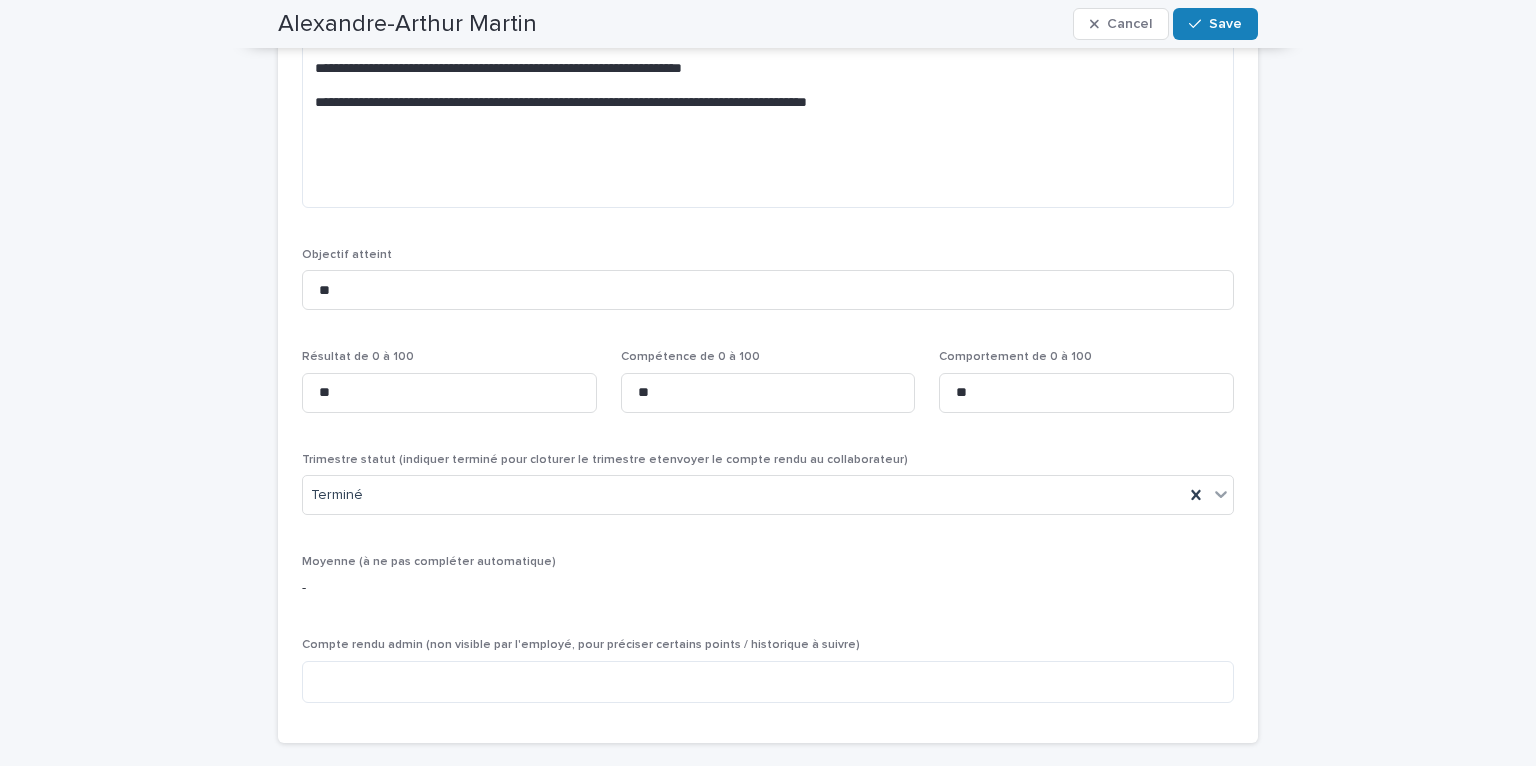 click on "Moyenne (à ne pas compléter automatique)" at bounding box center (429, 562) 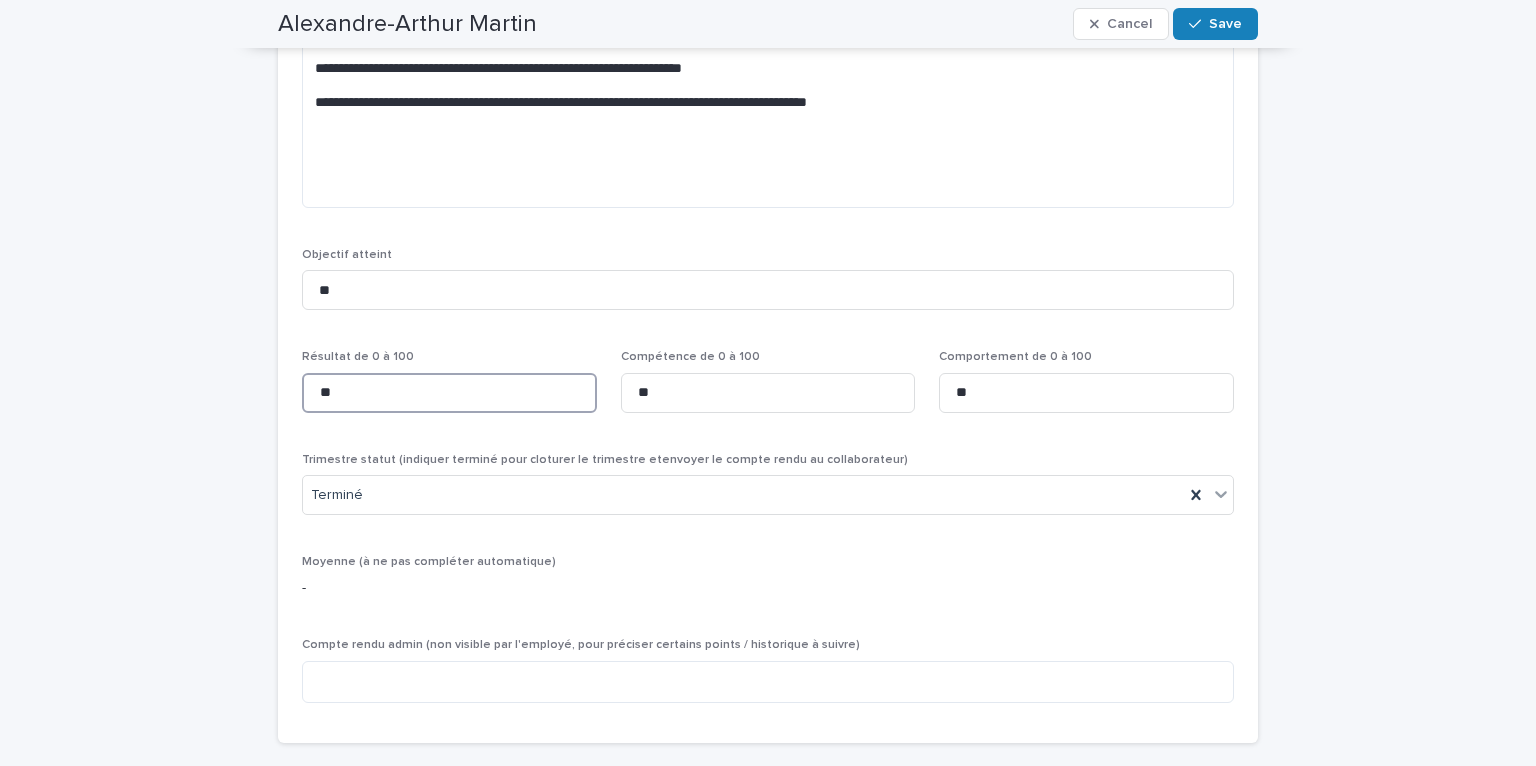 drag, startPoint x: 350, startPoint y: 385, endPoint x: 307, endPoint y: 383, distance: 43.046486 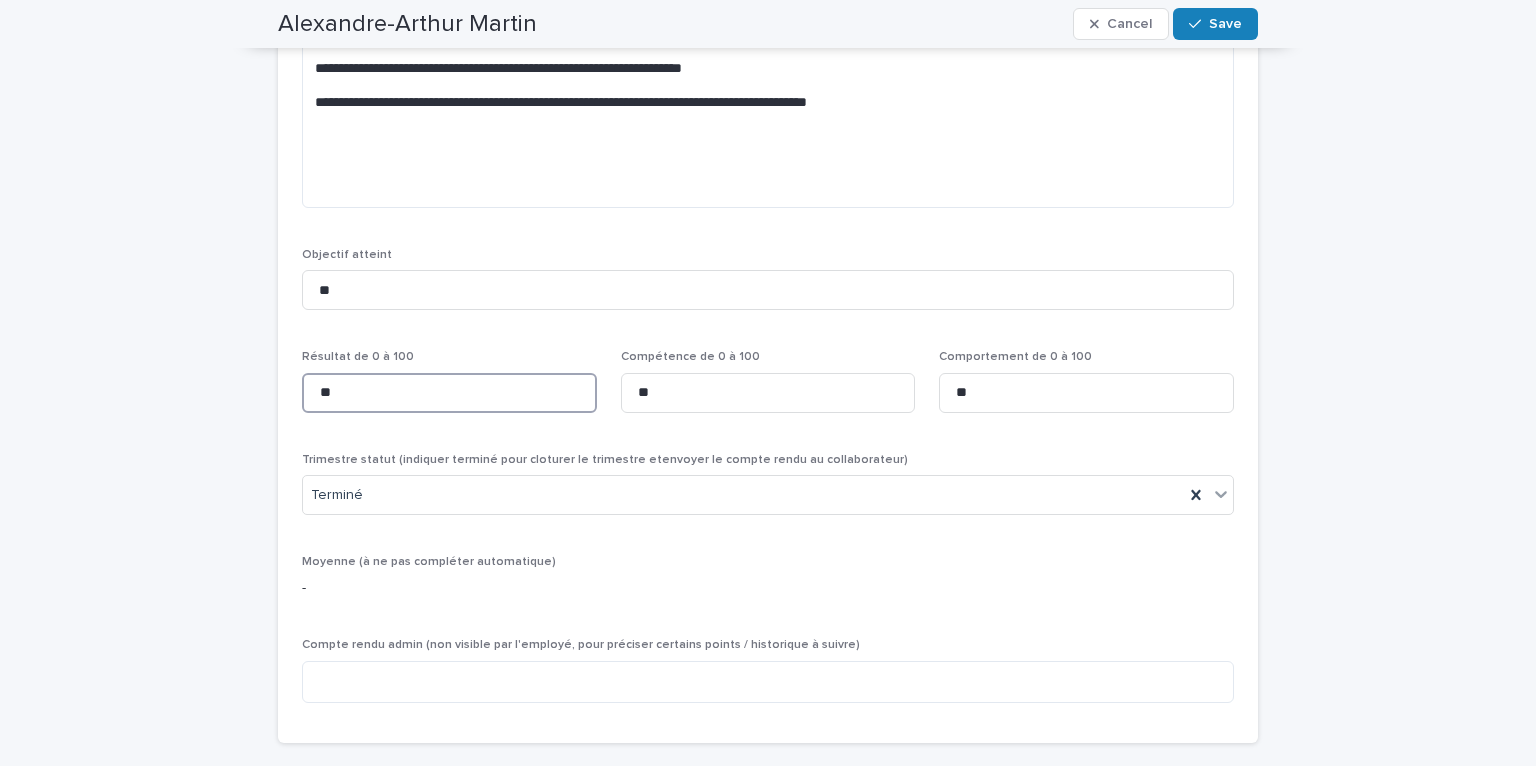 type on "**" 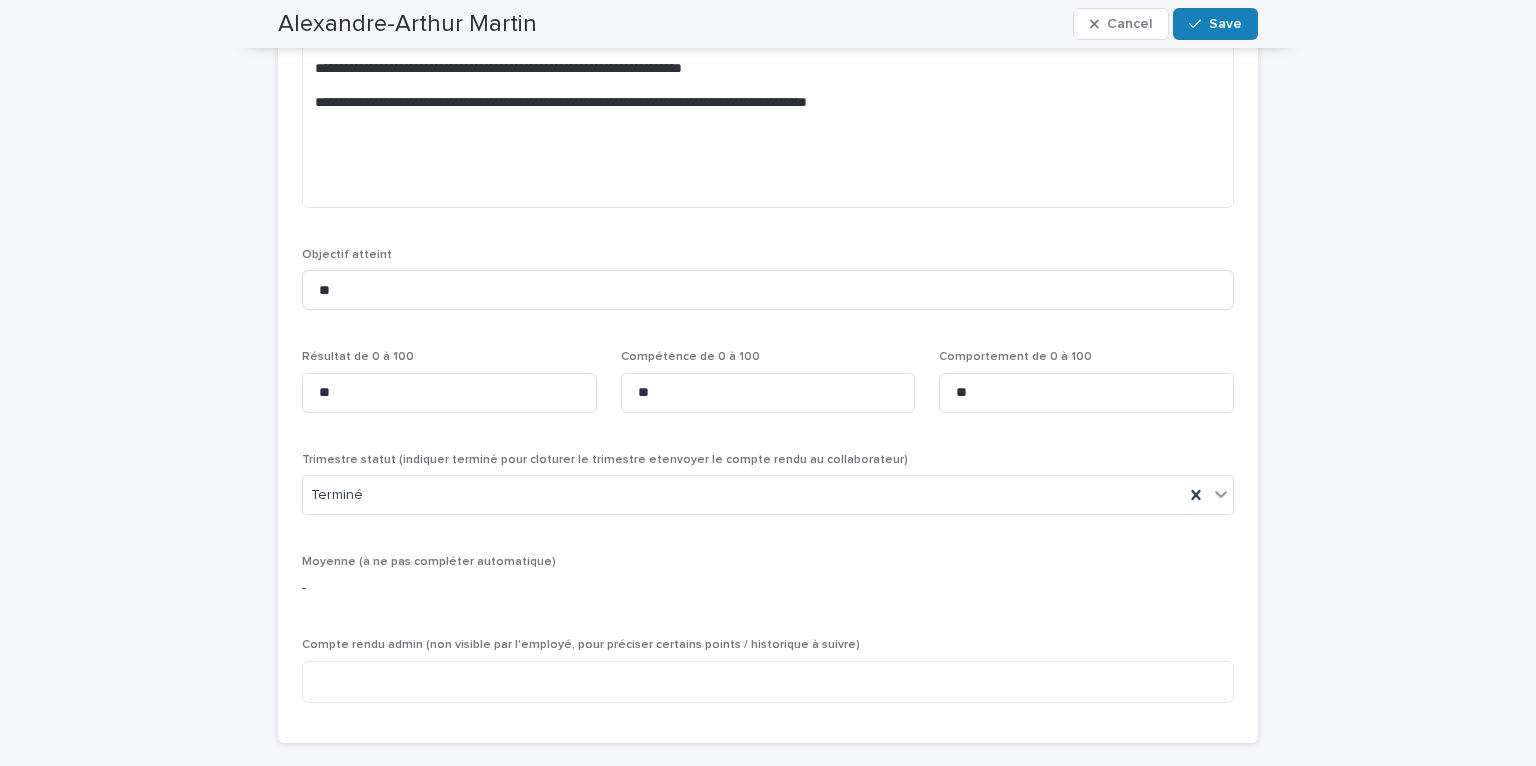 click on "Compte rendu entretien (visible par l'employé) Objectif atteint ** Résultat de 0 à 100 ** Compétence de 0 à 100 ** Comportement de 0 à 100 ** Trimestre statut (indiquer terminé pour cloturer le trimestre etenvoyer le compte rendu au collaborateur) Terminé Moyenne (à ne pas compléter automatique) - Compte rendu admin (non visible par l'employé, pour préciser certains points / historique à suivre)" at bounding box center [768, -997] 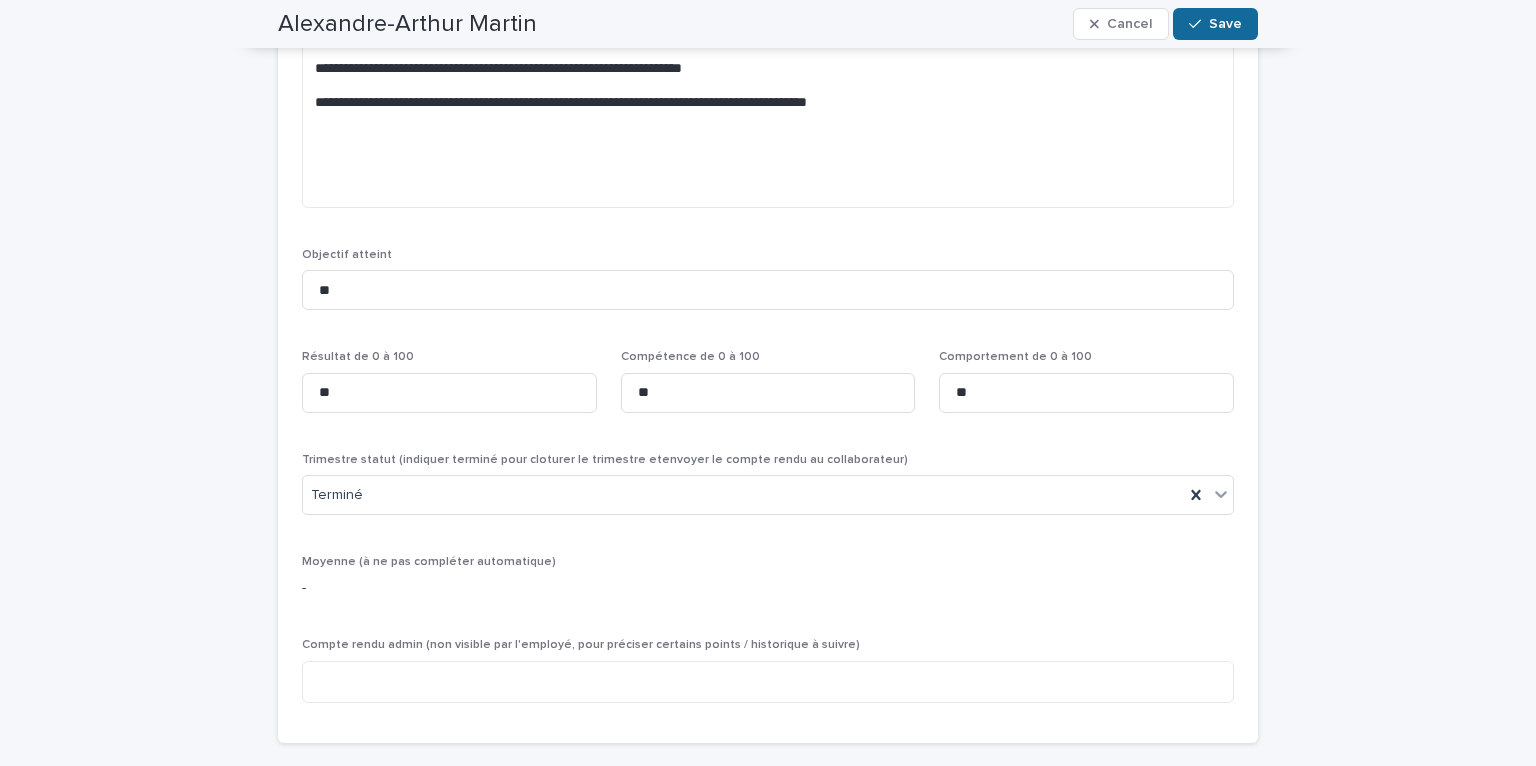 click on "Save" at bounding box center (1215, 24) 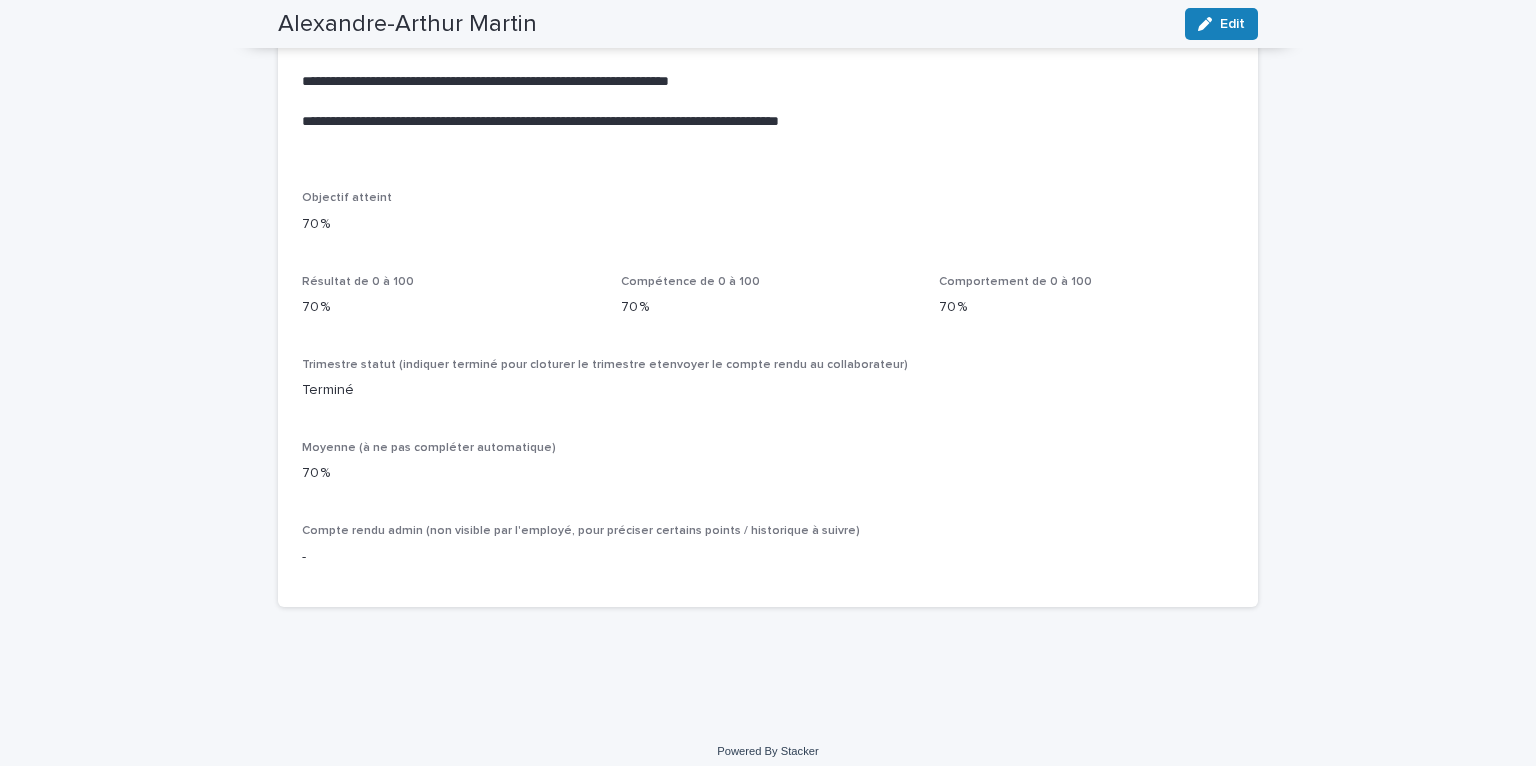 scroll, scrollTop: 4170, scrollLeft: 0, axis: vertical 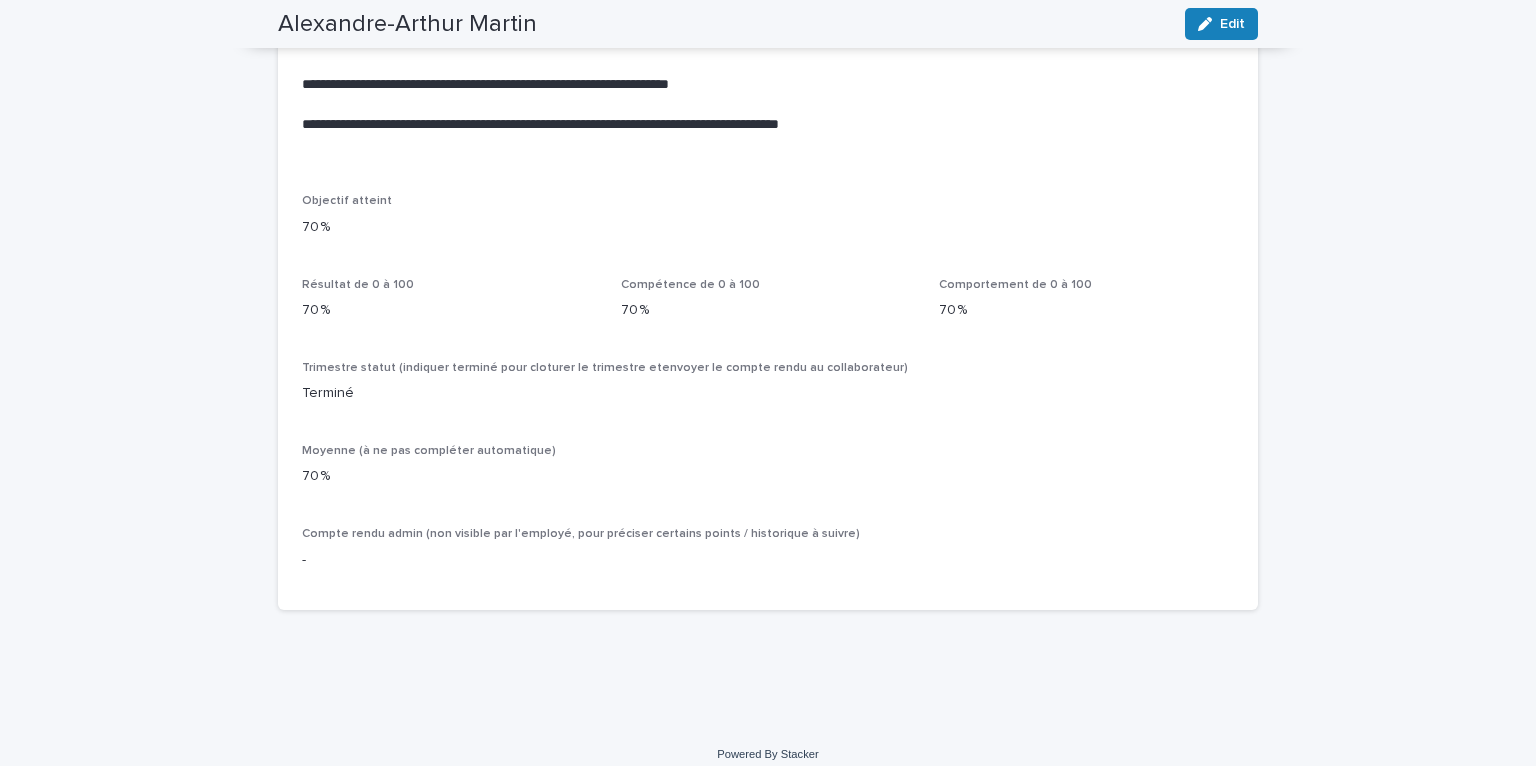 click on "Alexandre-Arthur Martin Edit" at bounding box center [768, 24] 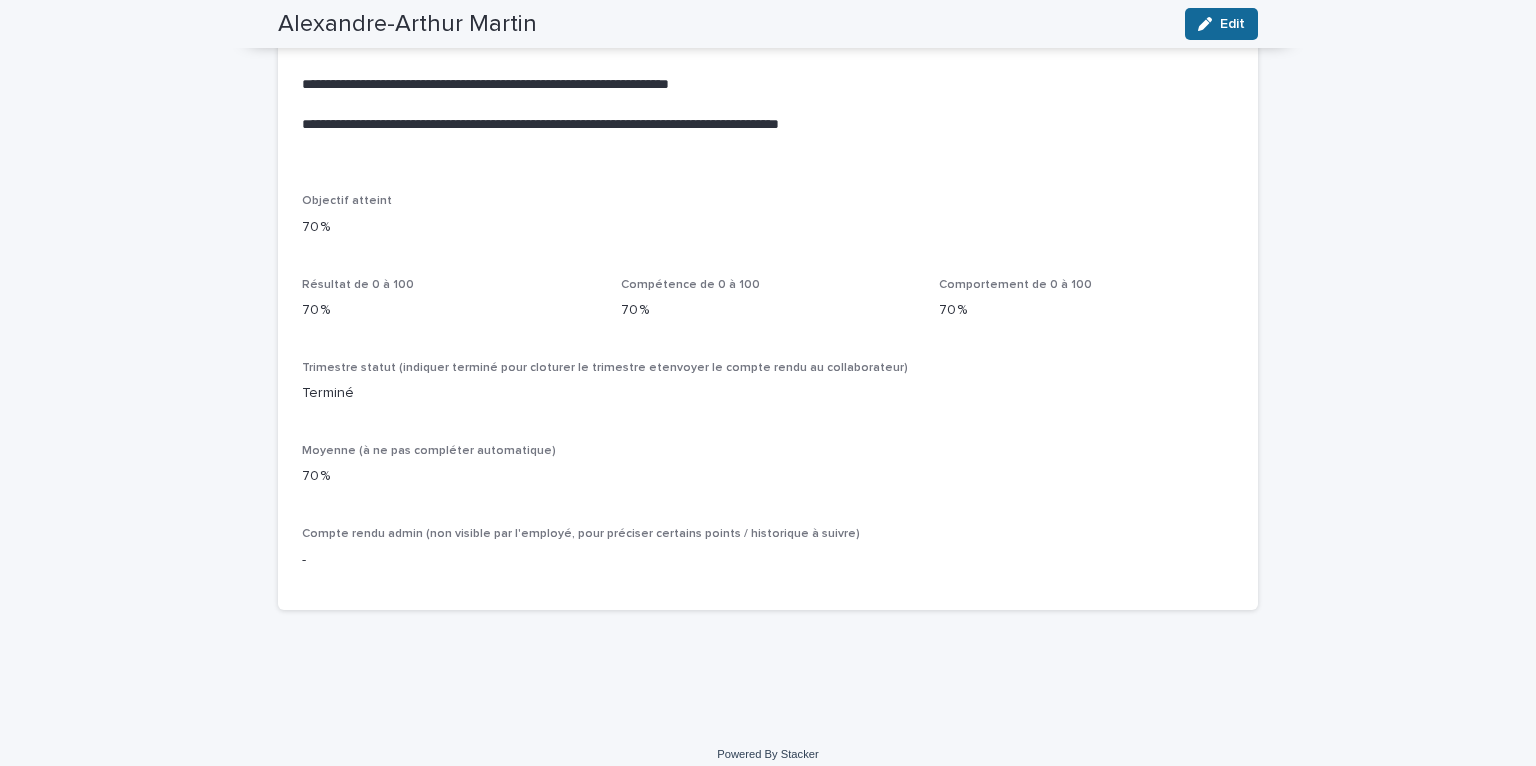 click on "Edit" at bounding box center [1232, 24] 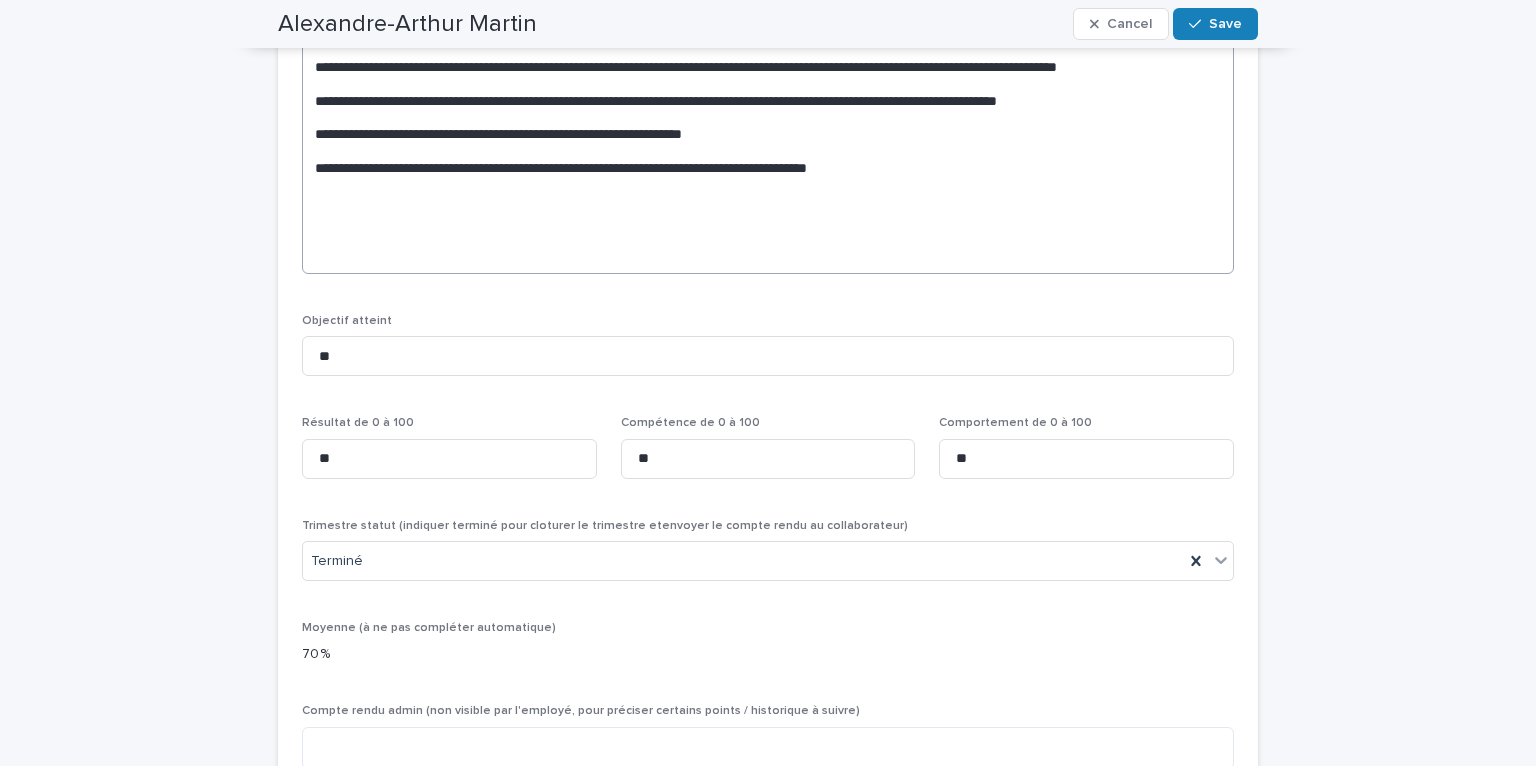 scroll, scrollTop: 3953, scrollLeft: 0, axis: vertical 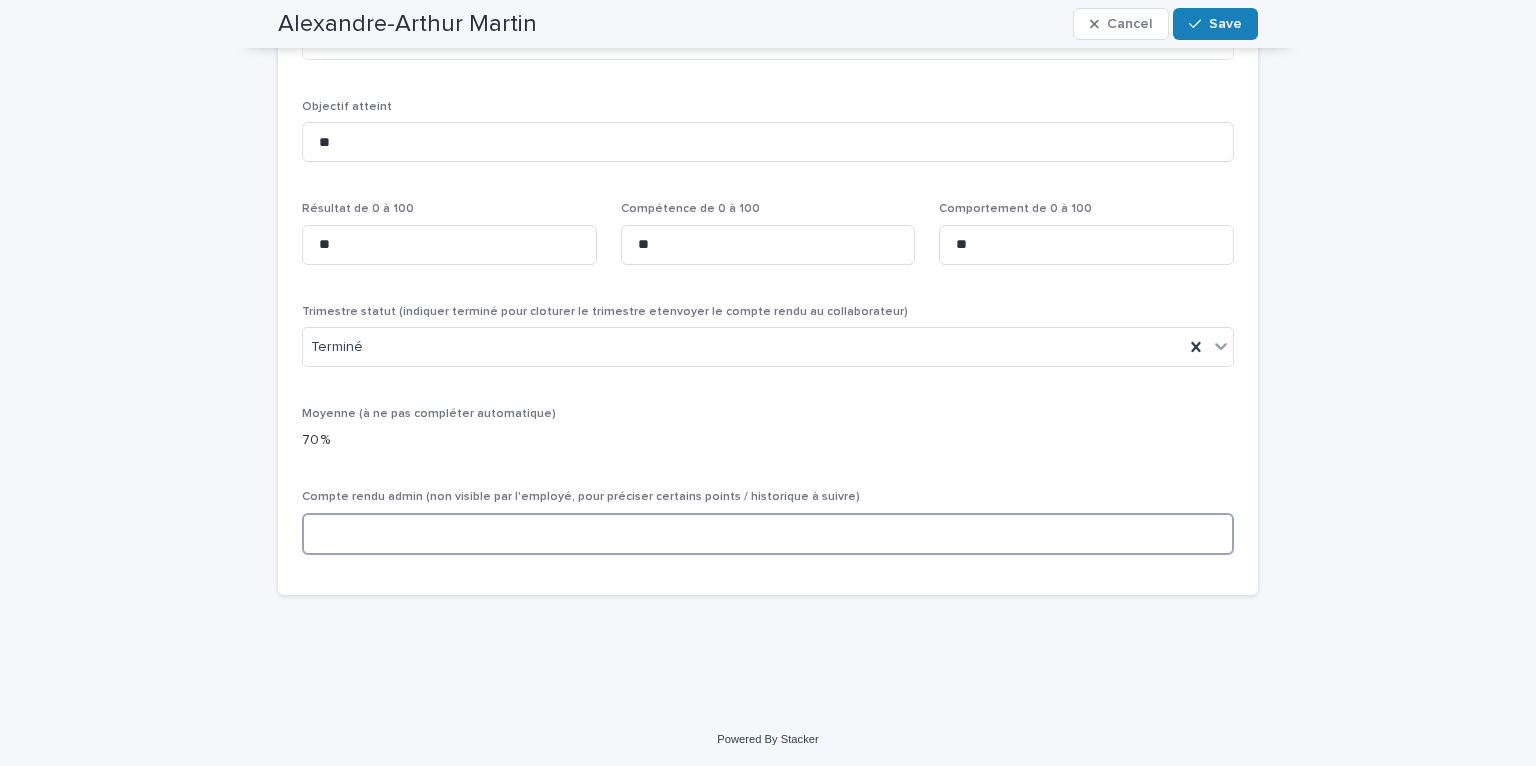 click at bounding box center (768, 534) 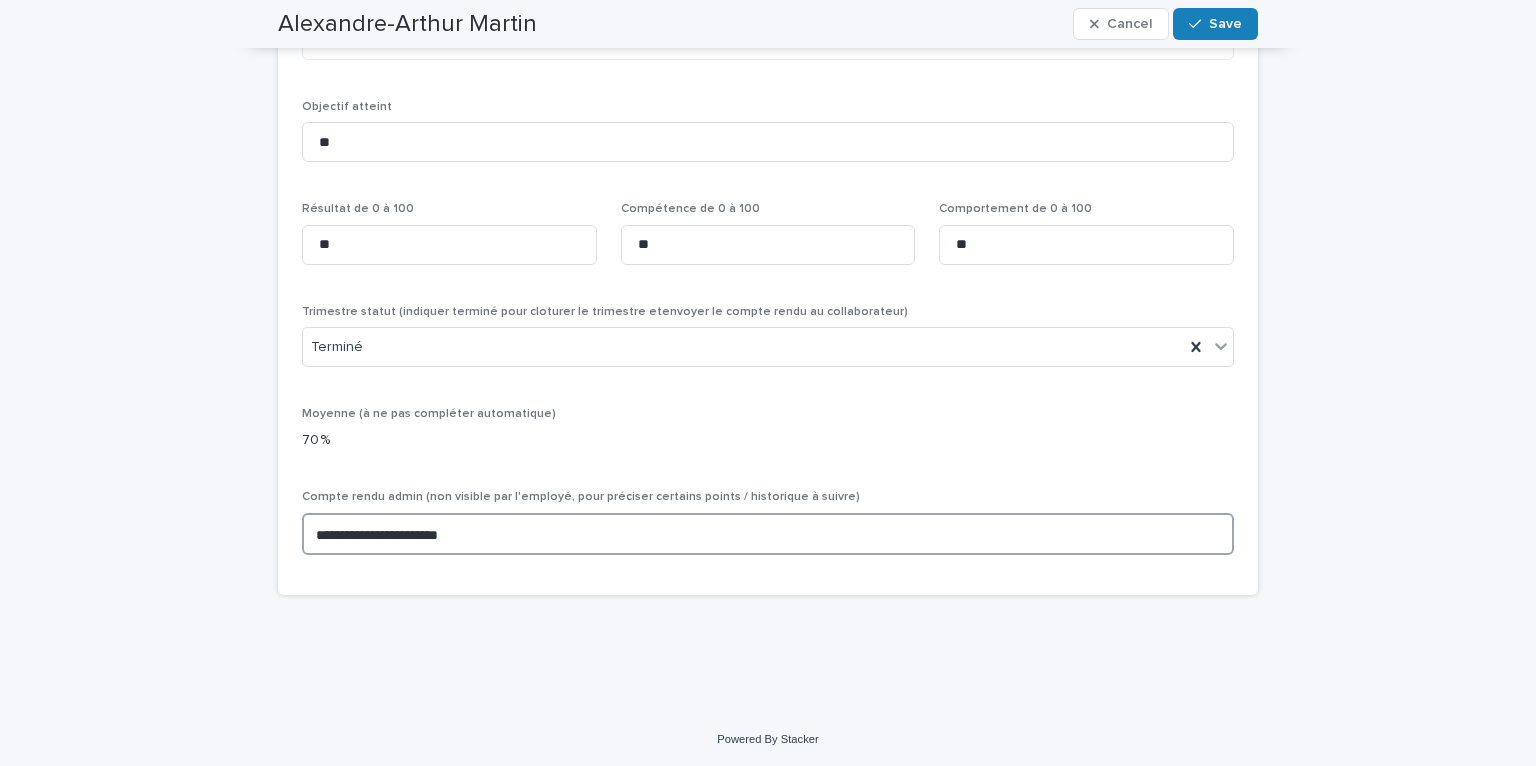 click on "**********" at bounding box center (768, 534) 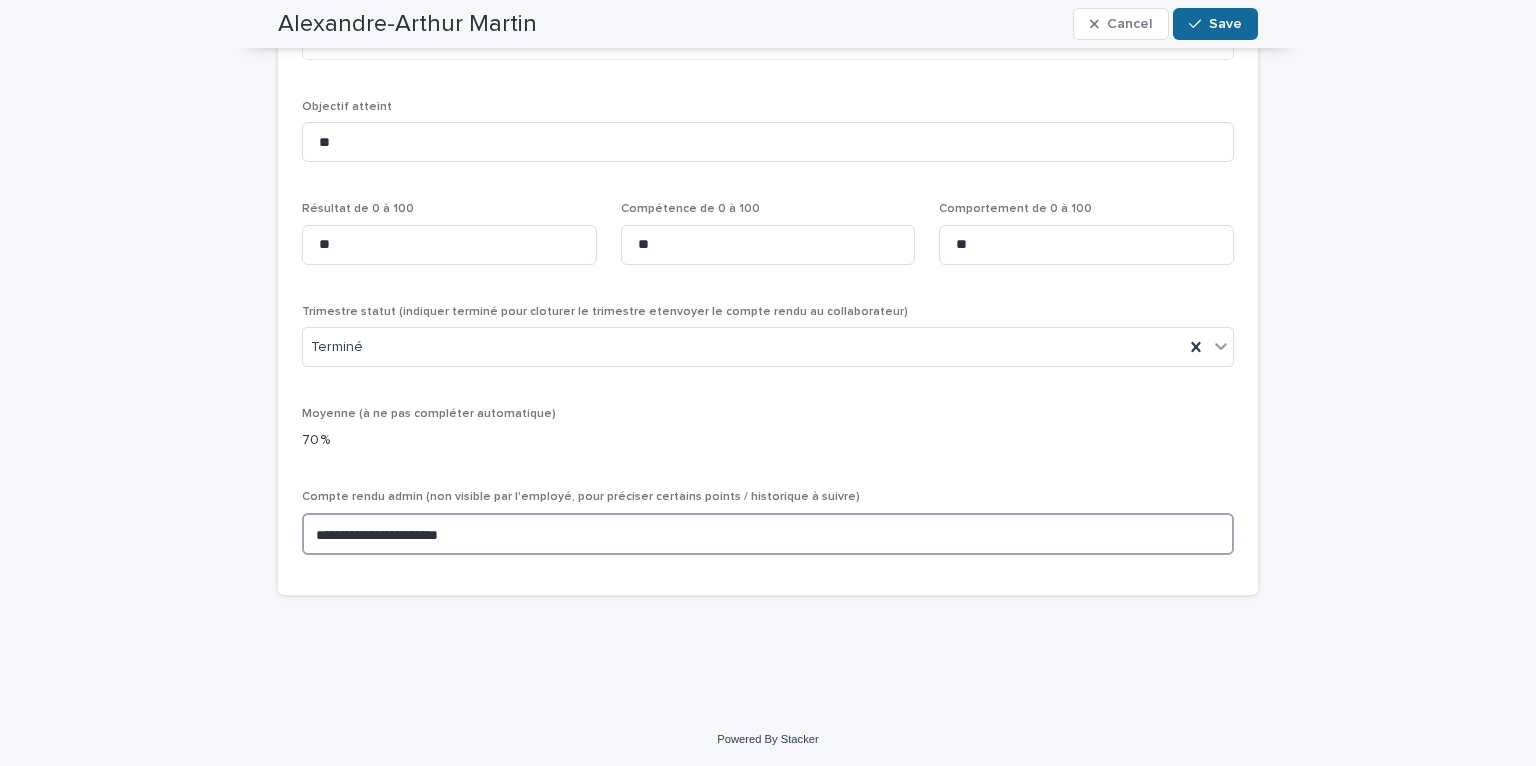 type on "**********" 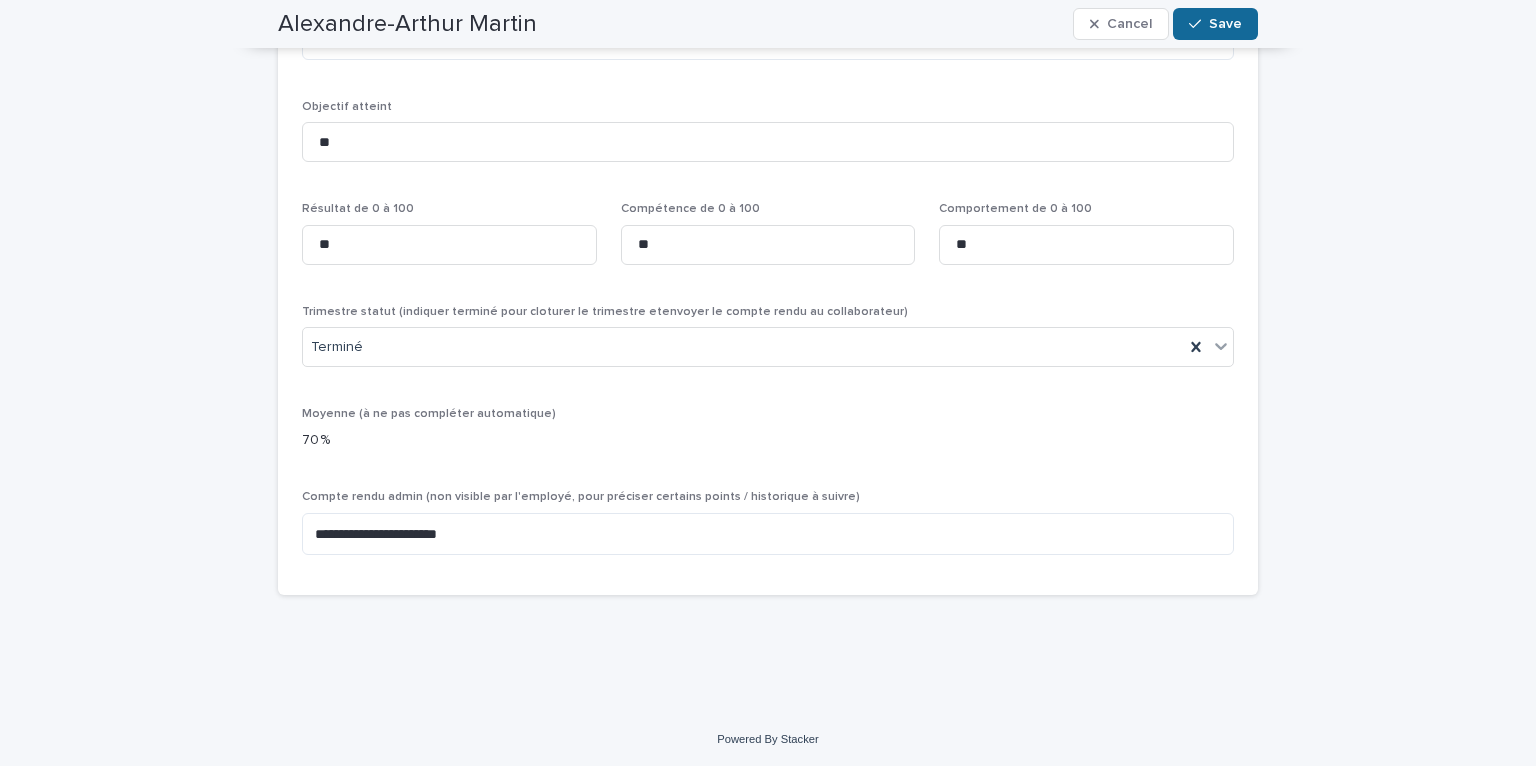 click on "Save" at bounding box center [1215, 24] 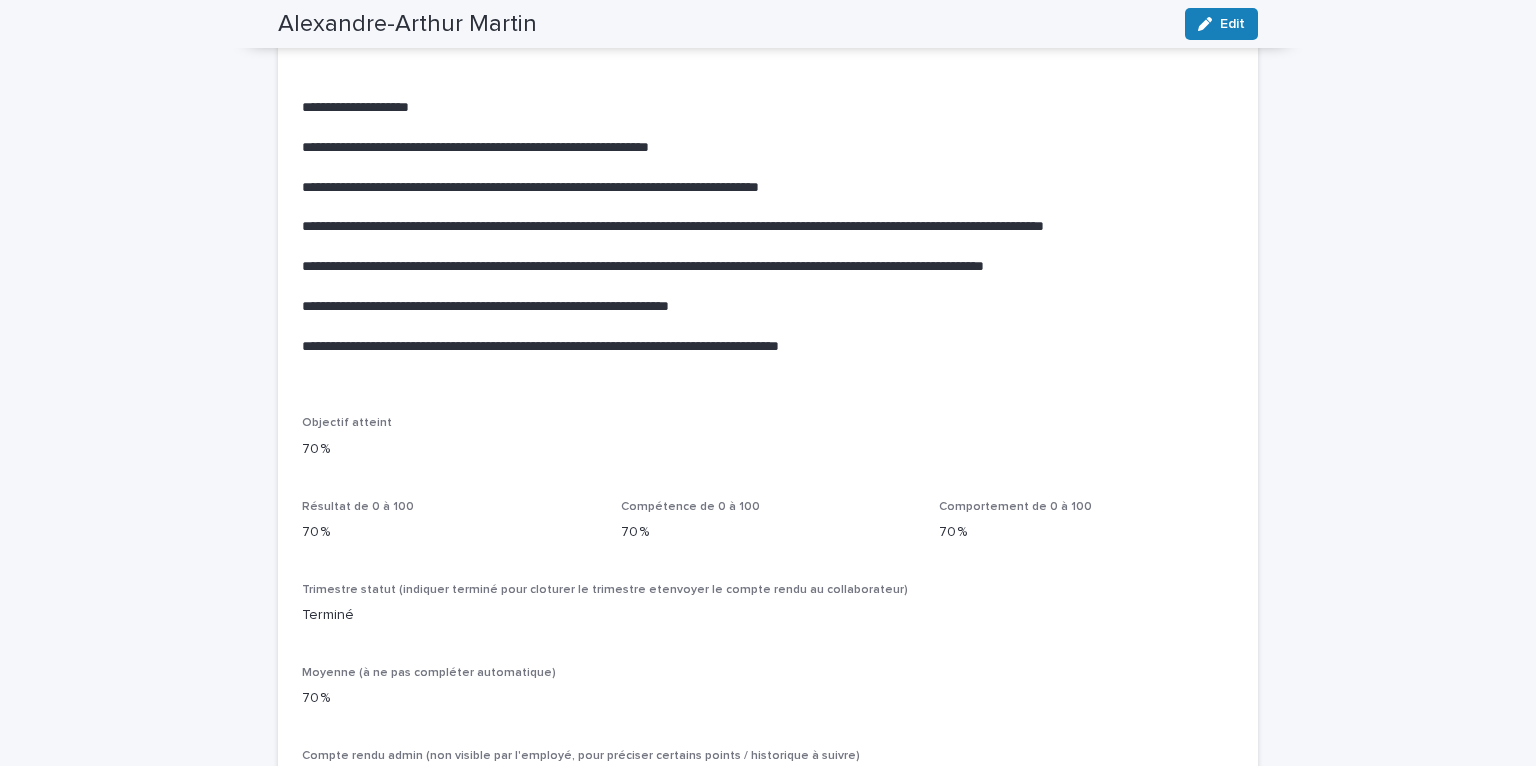 scroll, scrollTop: 3939, scrollLeft: 0, axis: vertical 